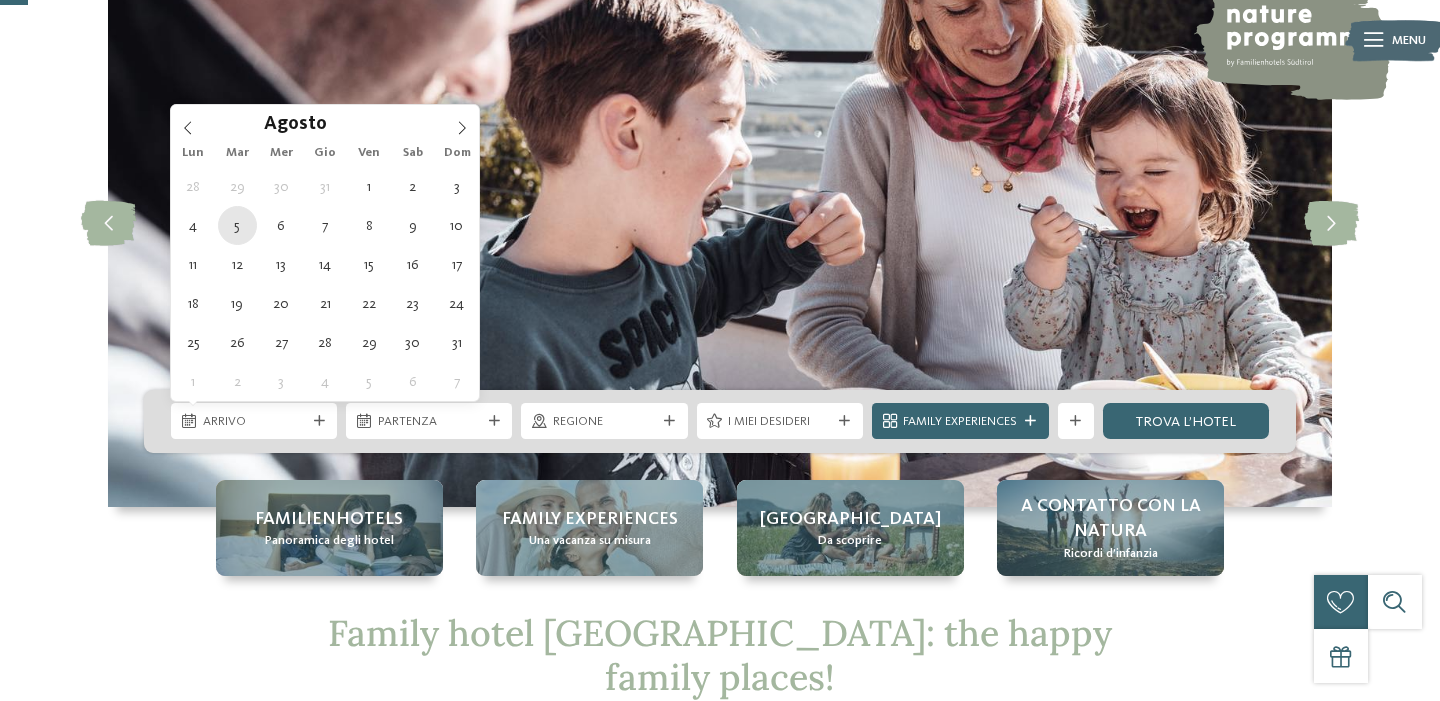 scroll, scrollTop: 149, scrollLeft: 0, axis: vertical 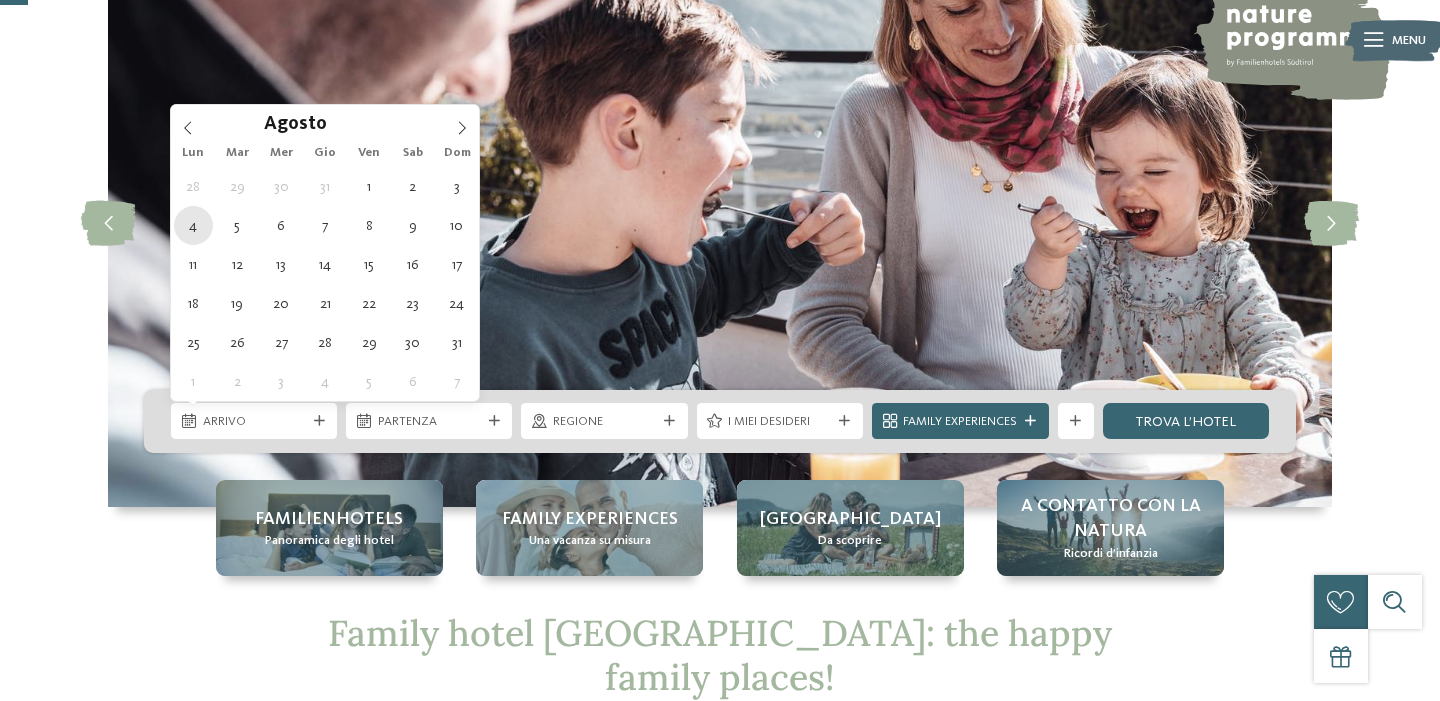 type on "04.08.2025" 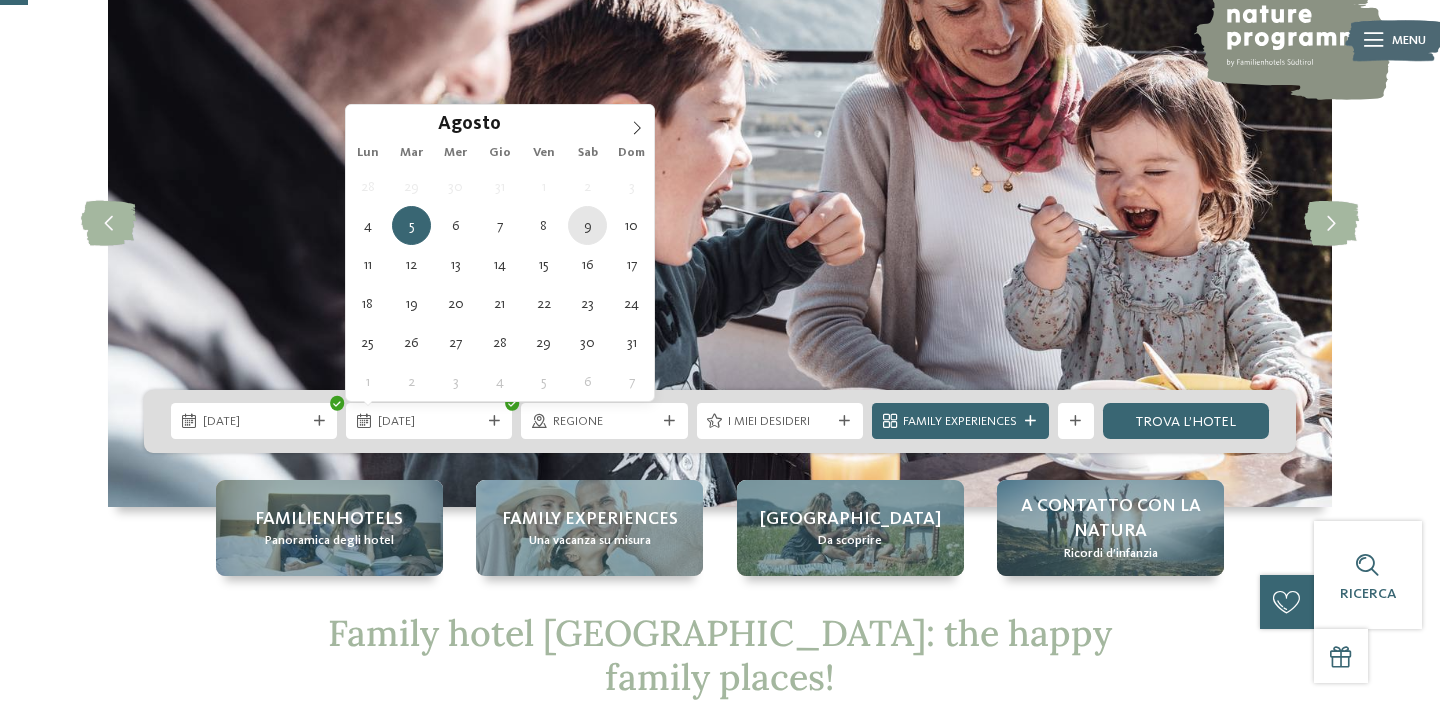 type on "[DATE]" 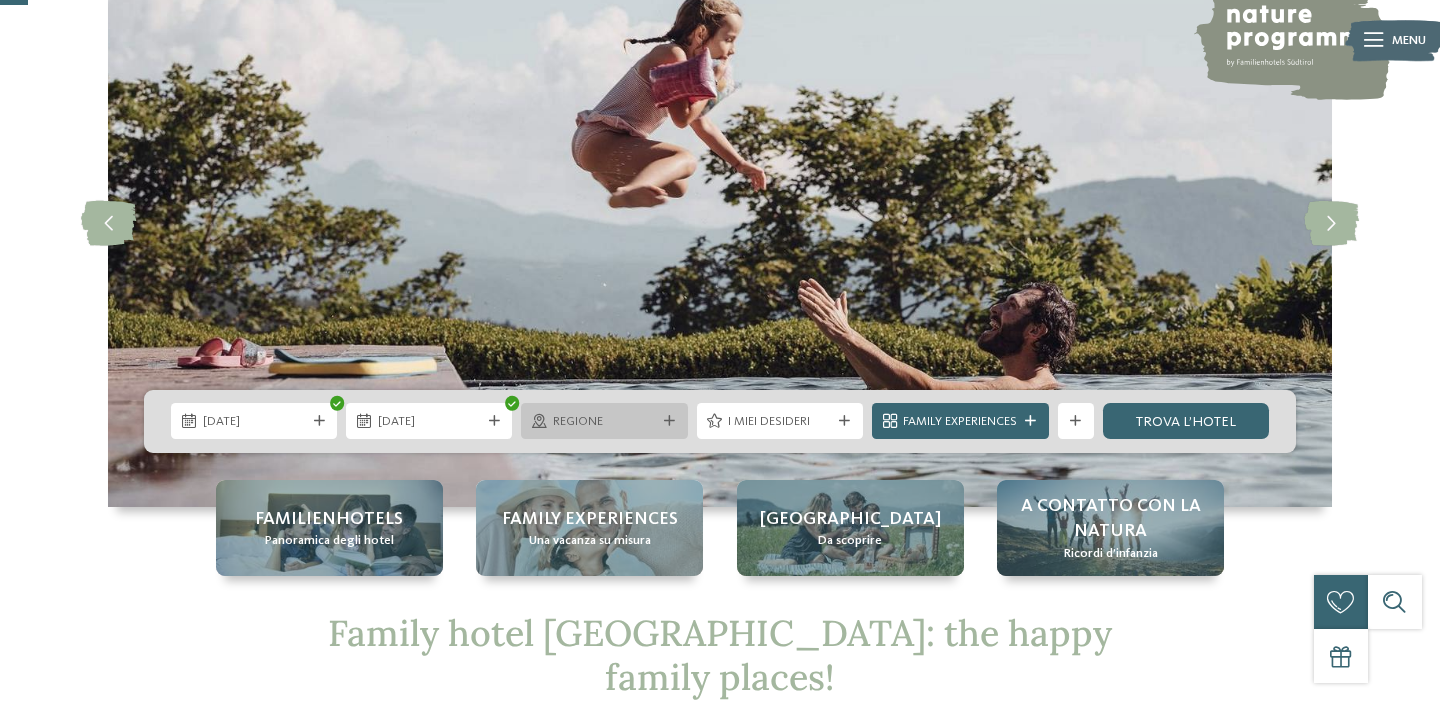 click on "Regione" at bounding box center (604, 422) 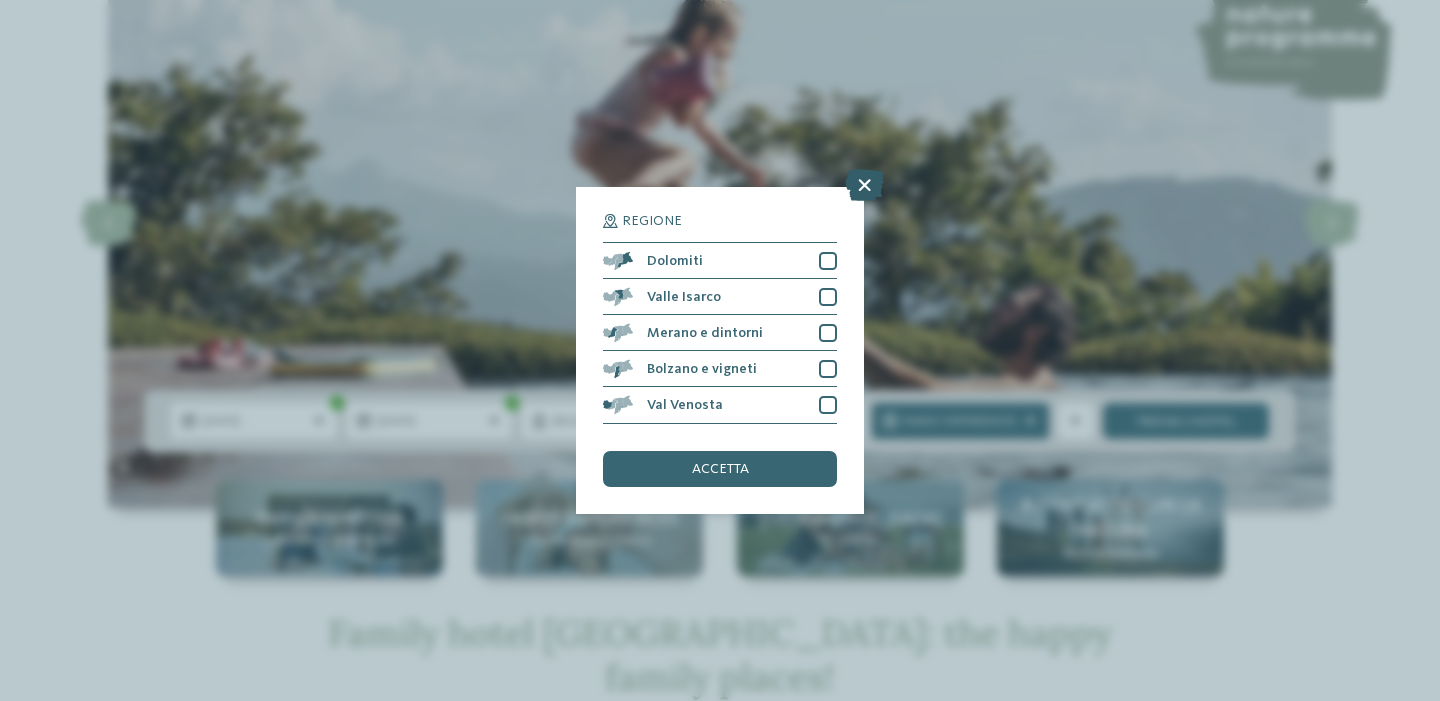click at bounding box center [864, 186] 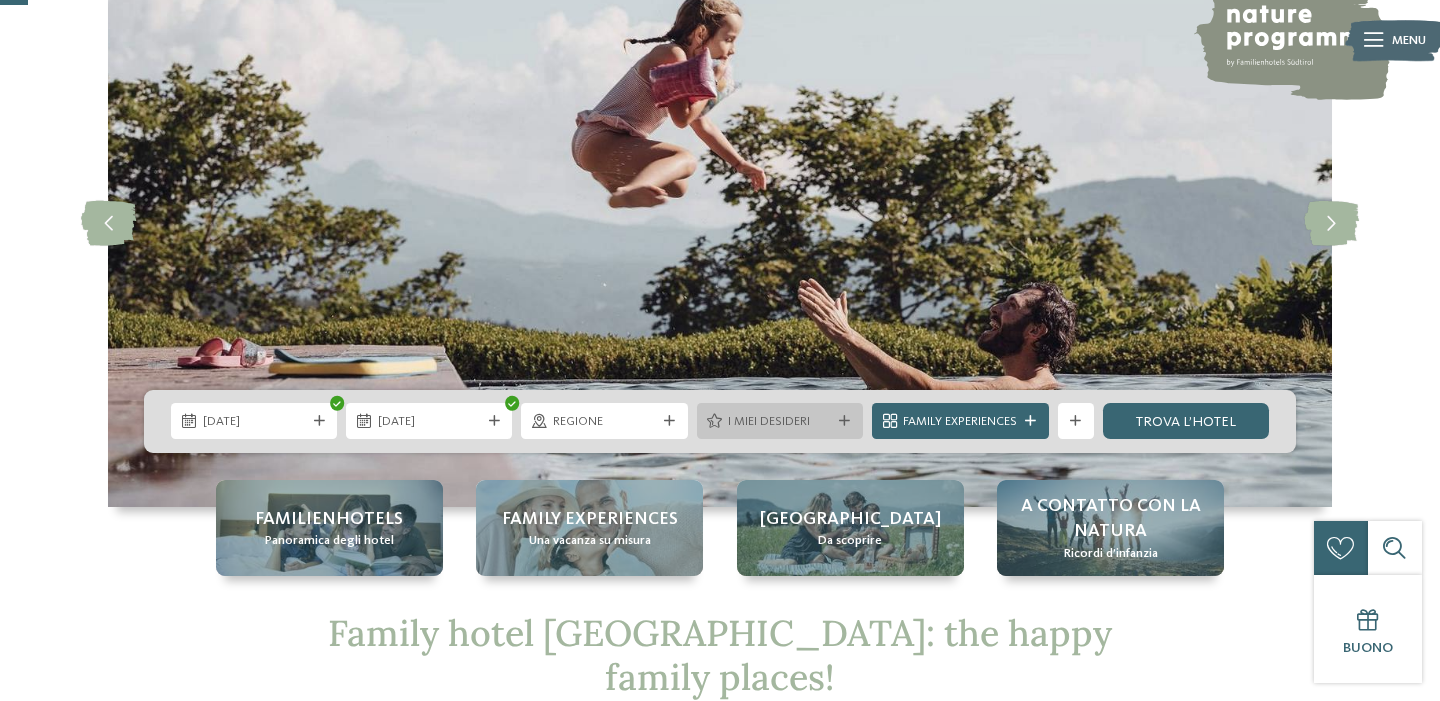 click on "I miei desideri" at bounding box center [779, 422] 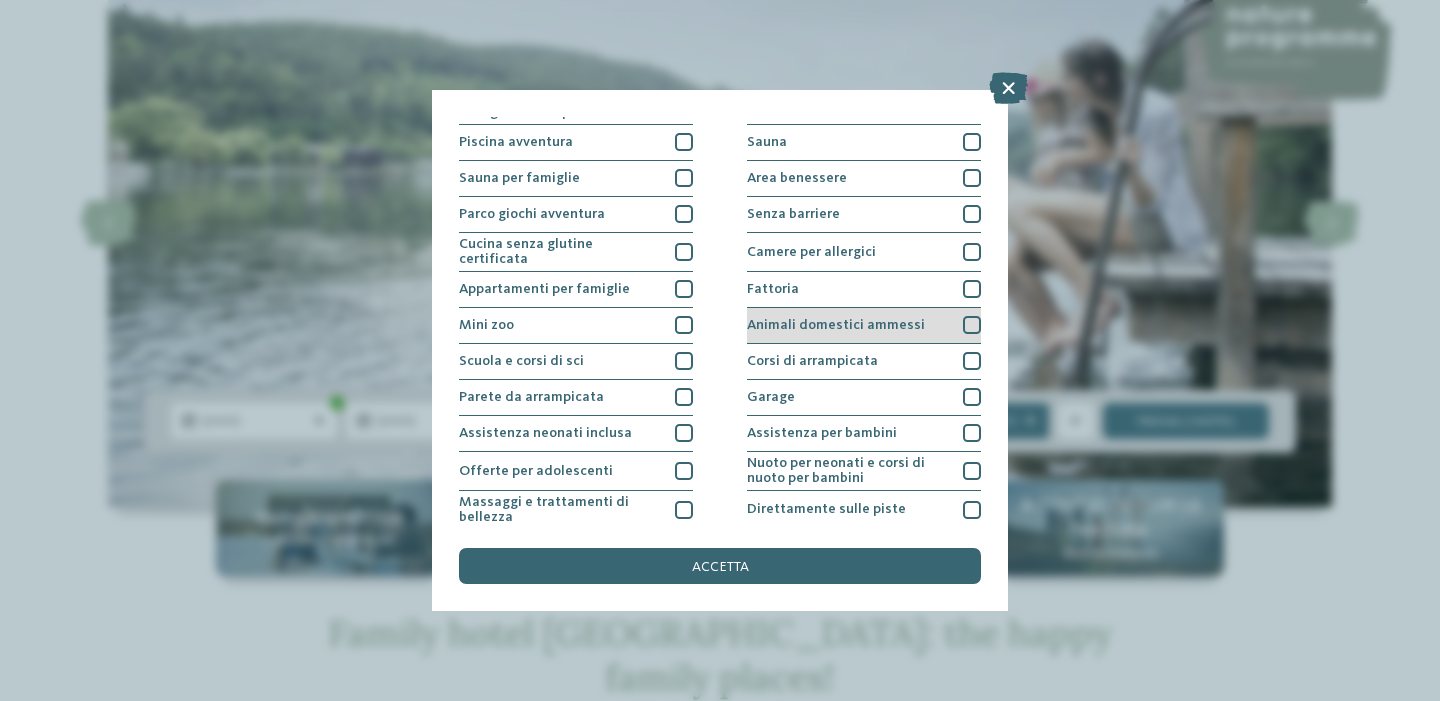 scroll, scrollTop: 62, scrollLeft: 0, axis: vertical 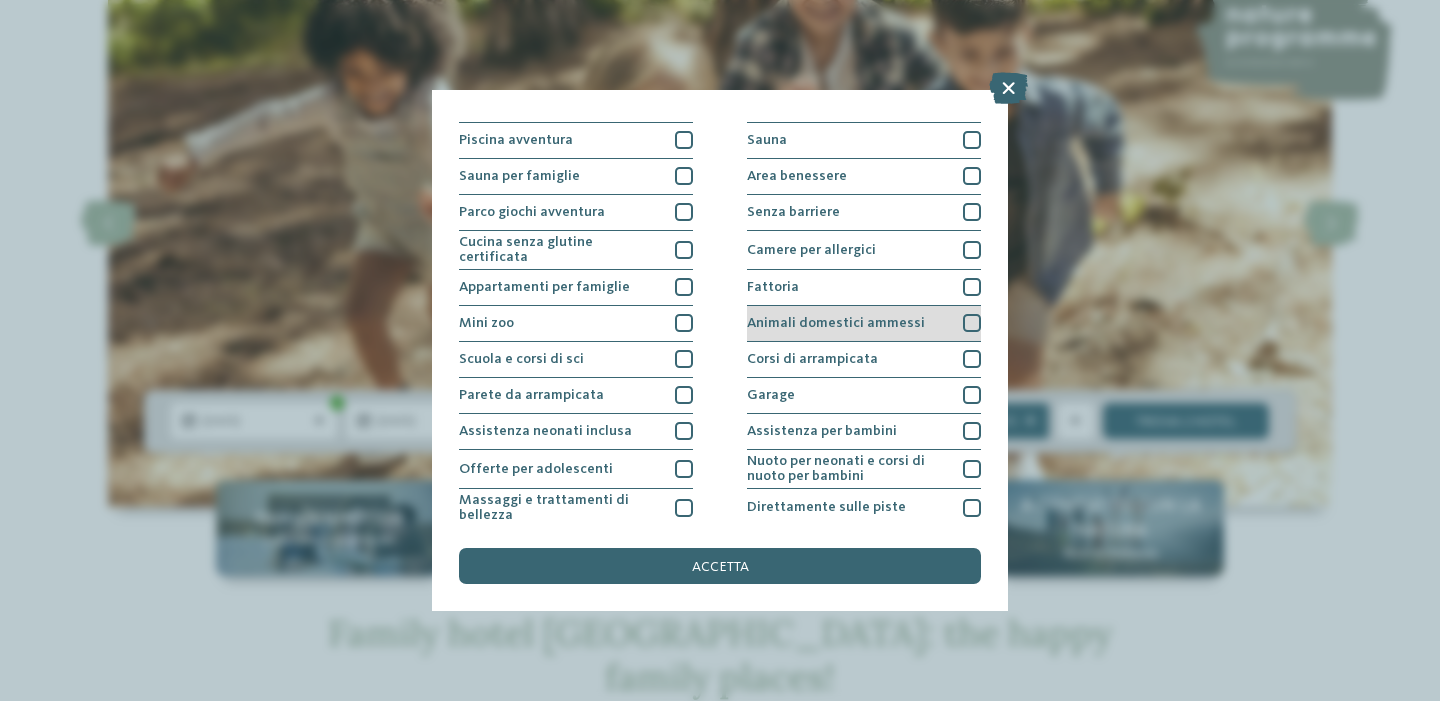 click on "Animali domestici ammessi" at bounding box center (864, 324) 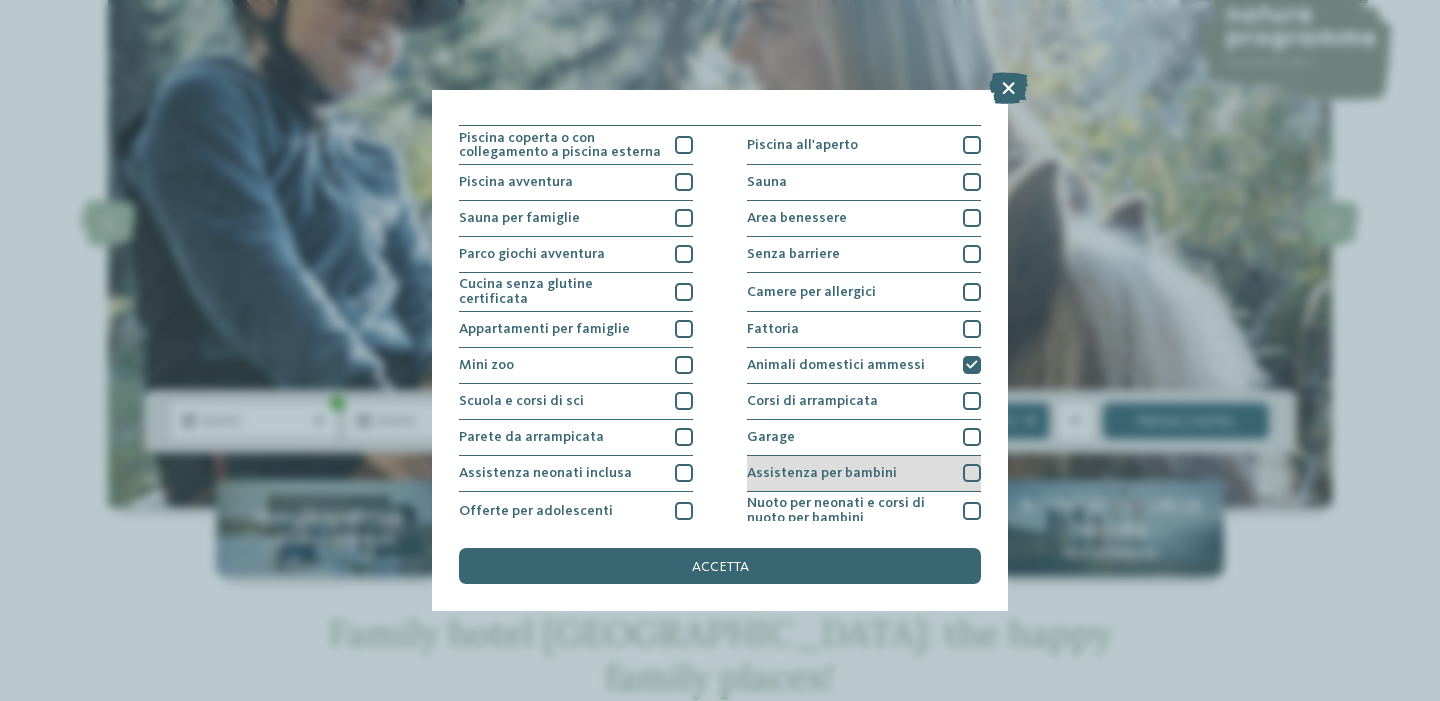 scroll, scrollTop: 0, scrollLeft: 0, axis: both 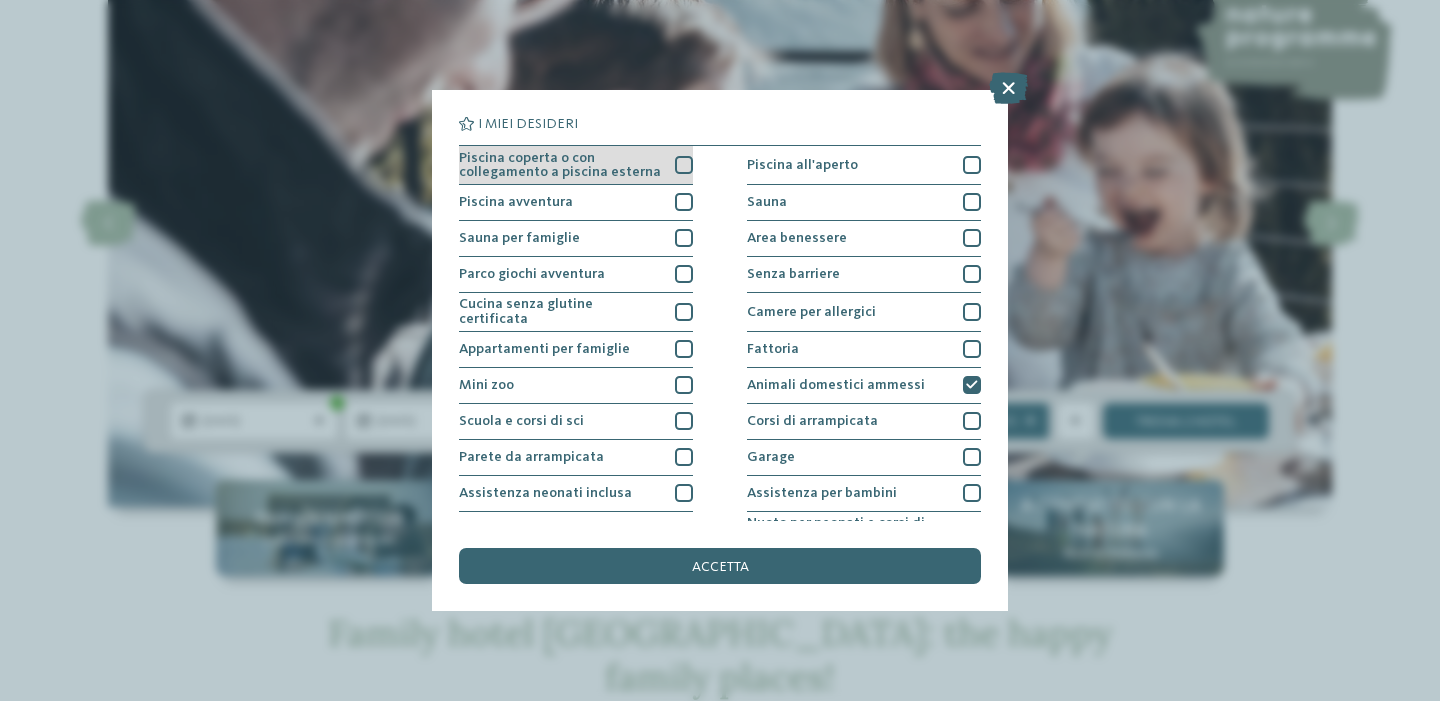 click at bounding box center [684, 165] 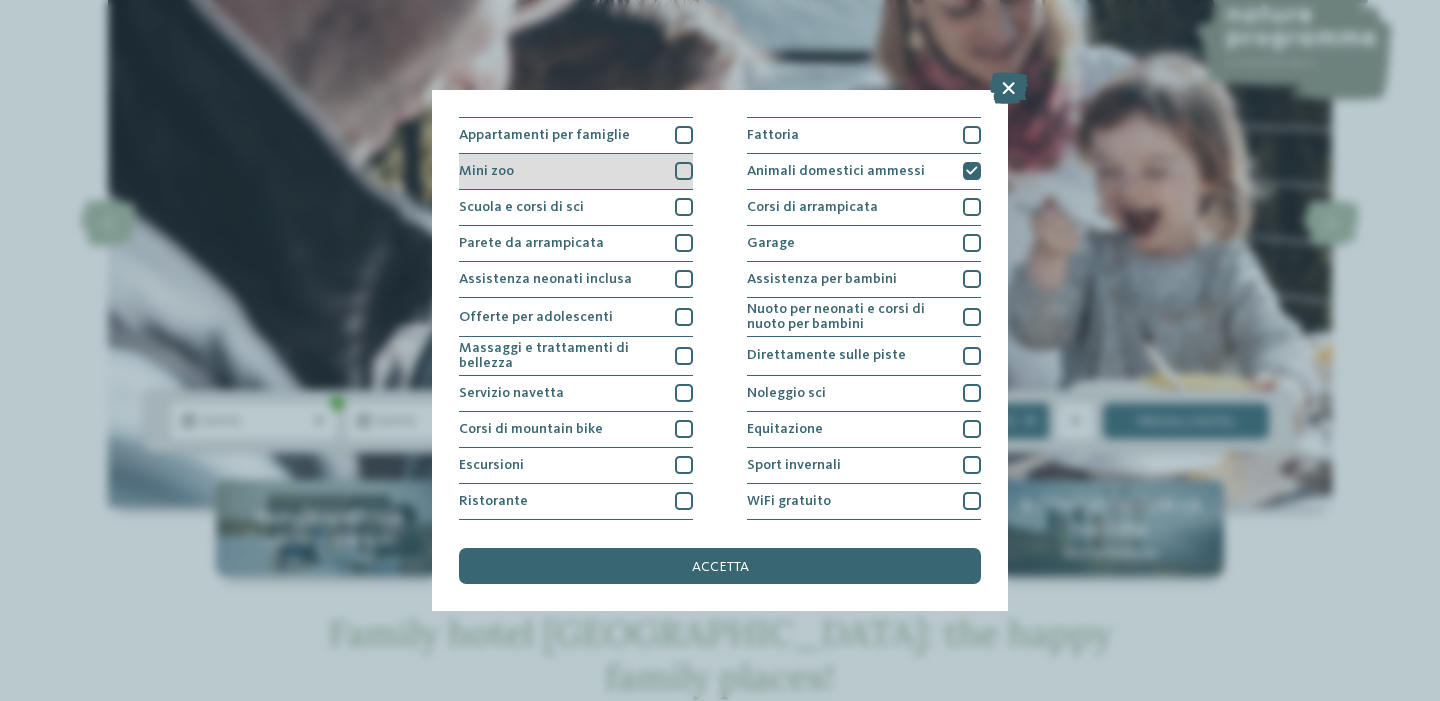 scroll, scrollTop: 246, scrollLeft: 0, axis: vertical 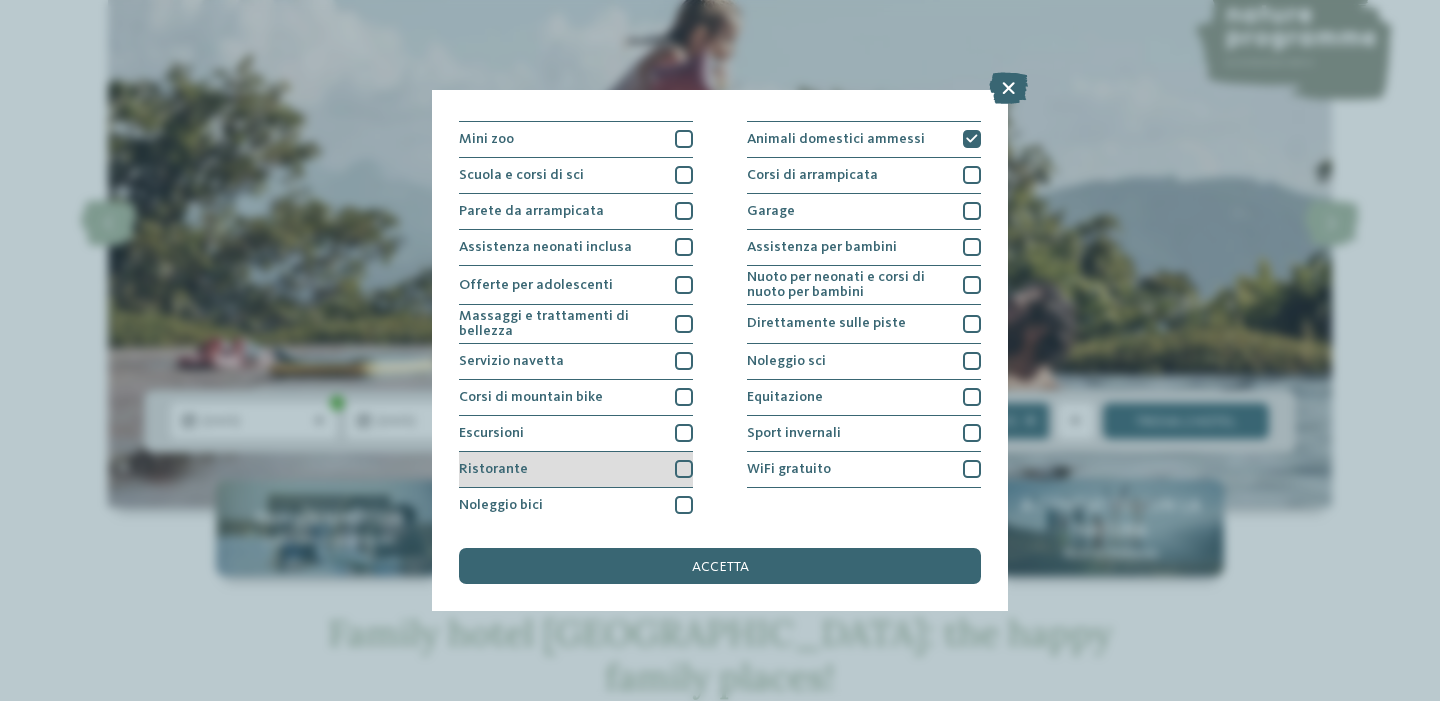 click at bounding box center (684, 469) 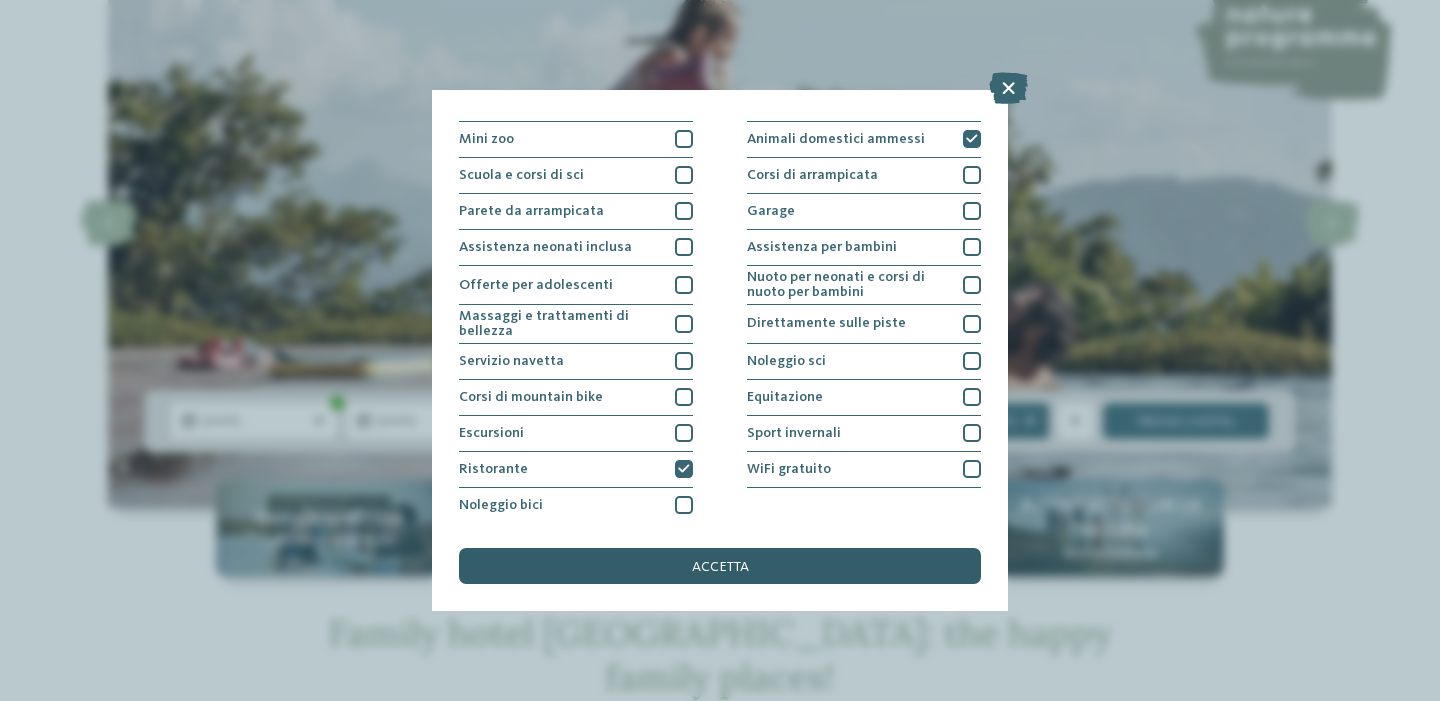 click on "accetta" at bounding box center (720, 567) 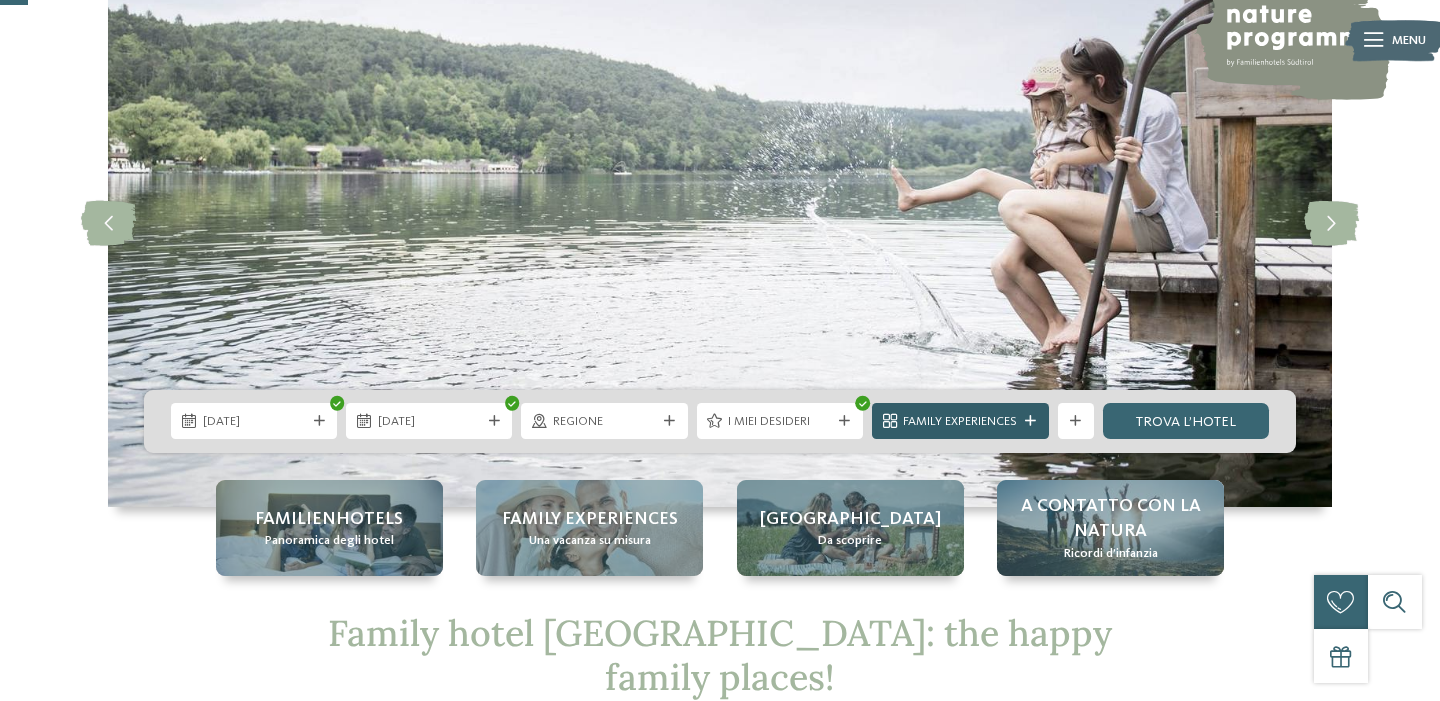 click on "Family Experiences" at bounding box center [960, 421] 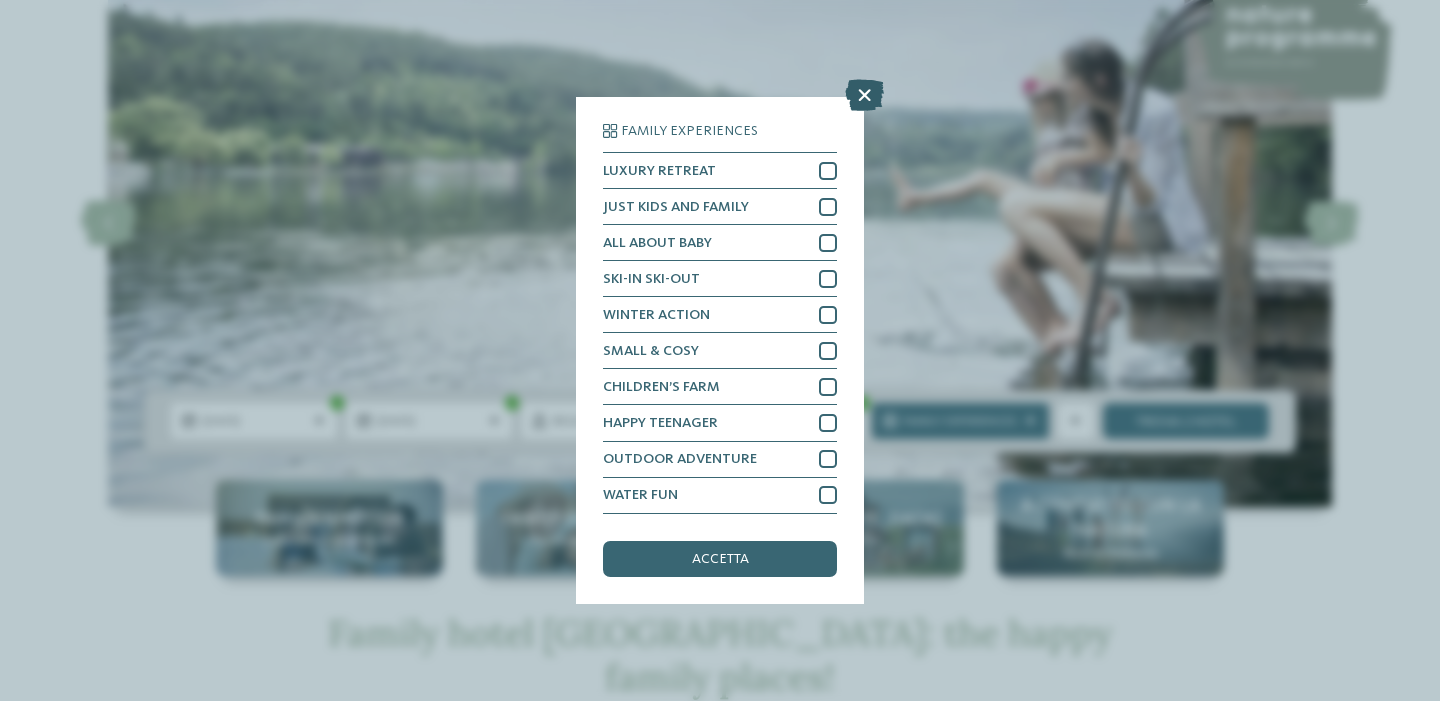 click at bounding box center [864, 96] 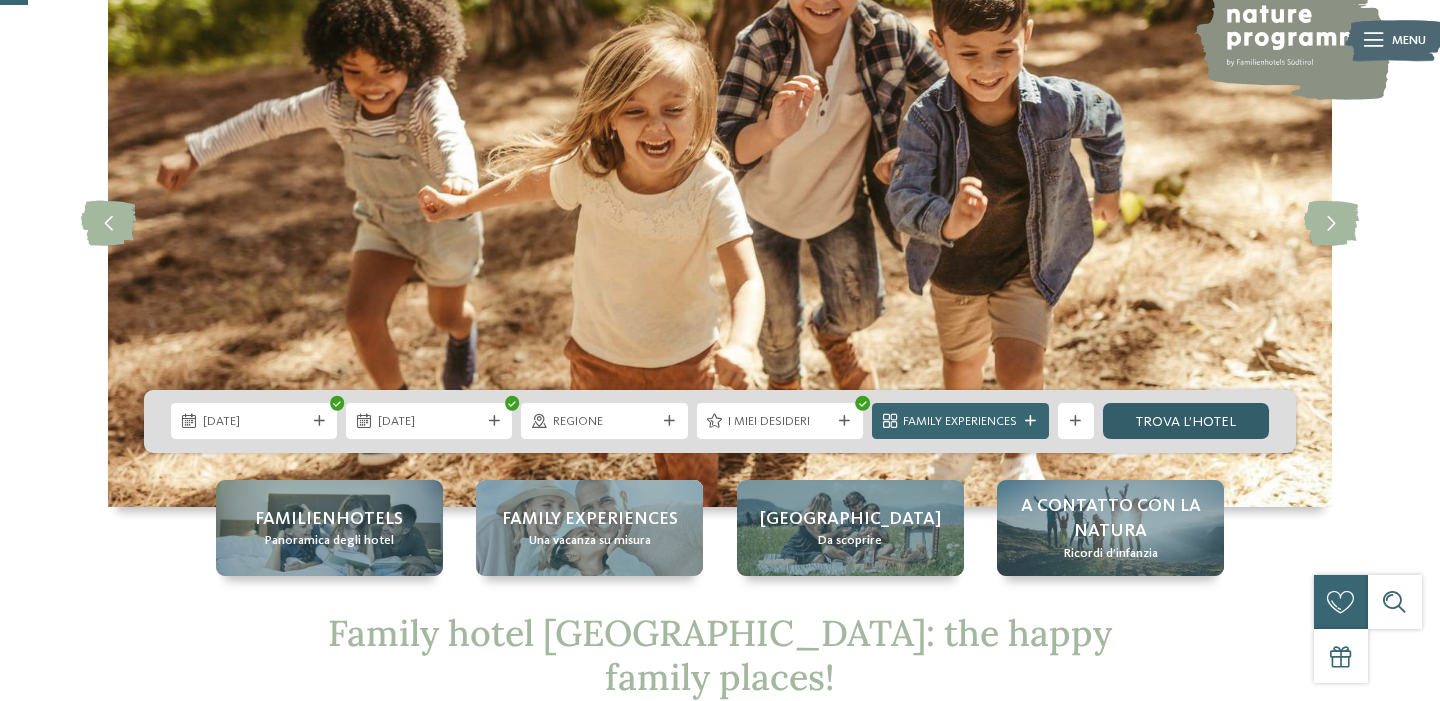 click on "trova l’hotel" at bounding box center (1186, 421) 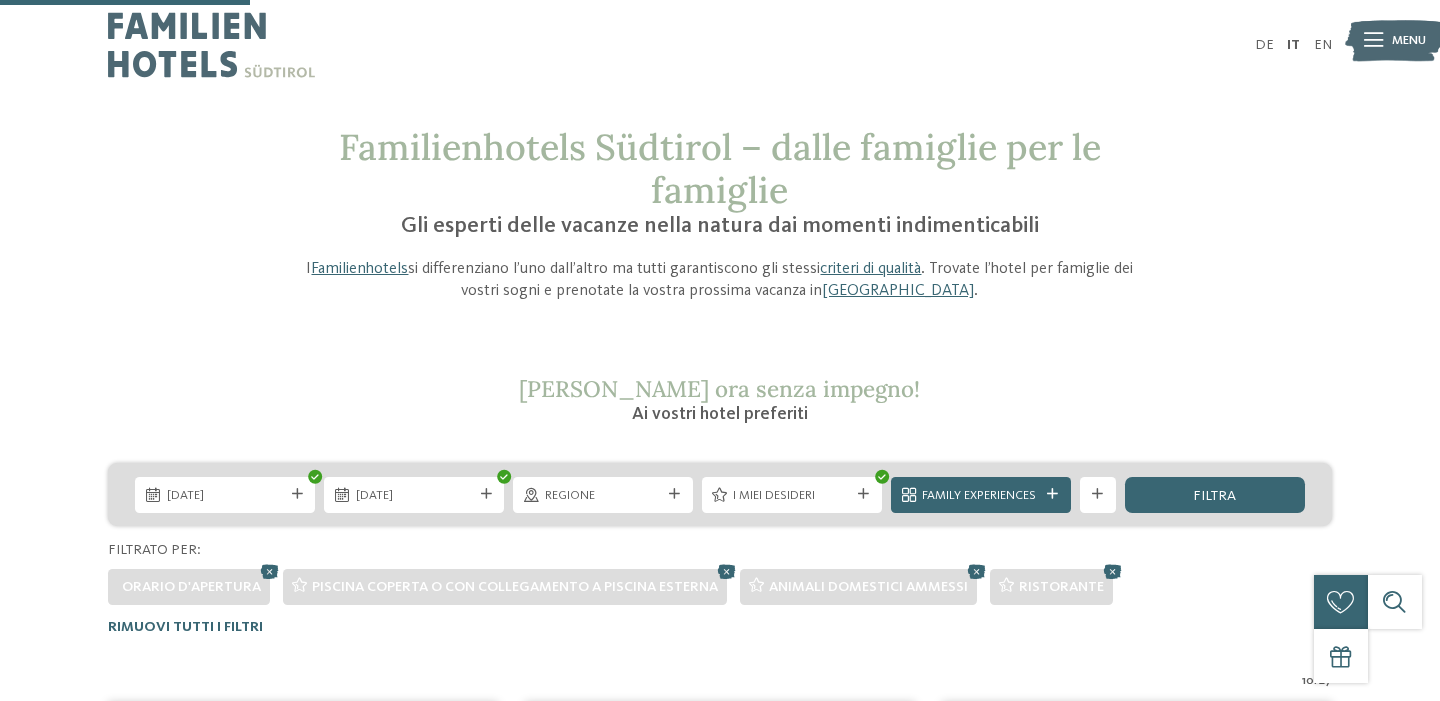 scroll, scrollTop: 579, scrollLeft: 0, axis: vertical 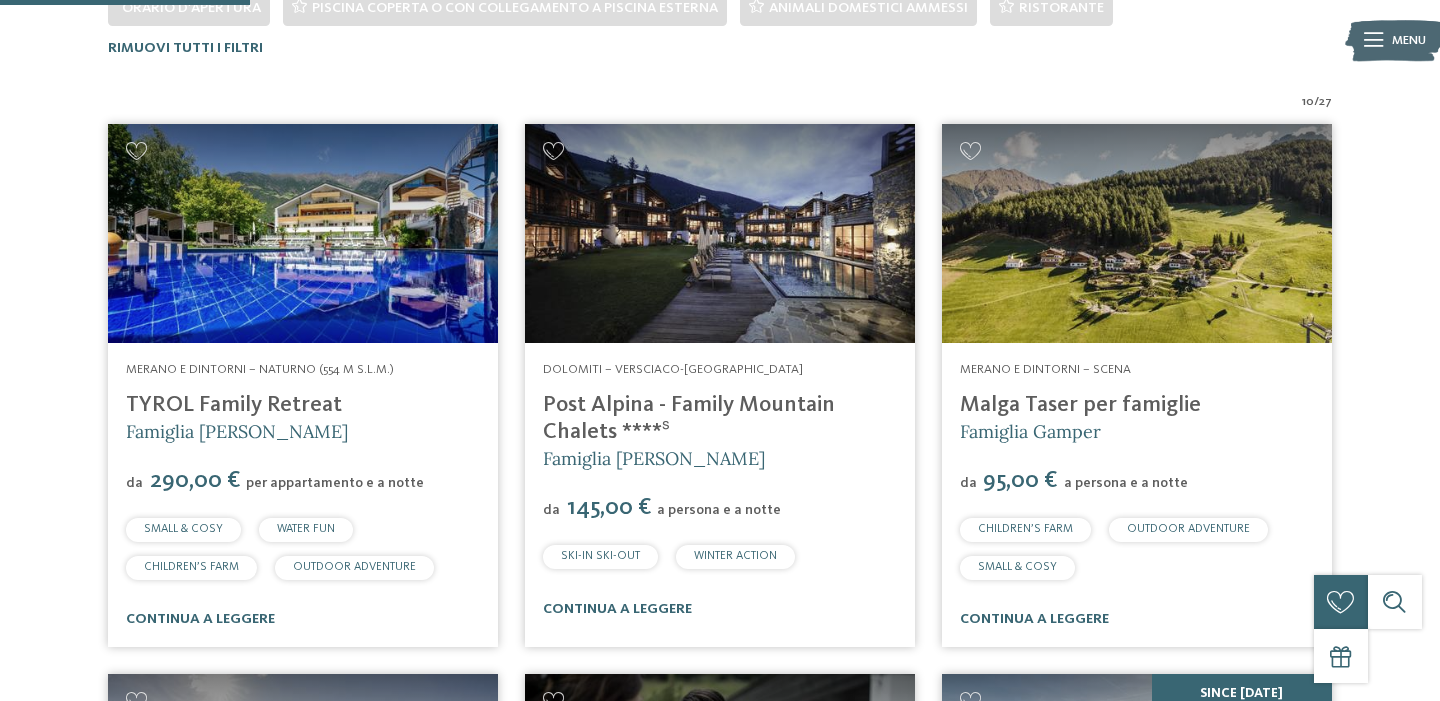 click at bounding box center (1137, 233) 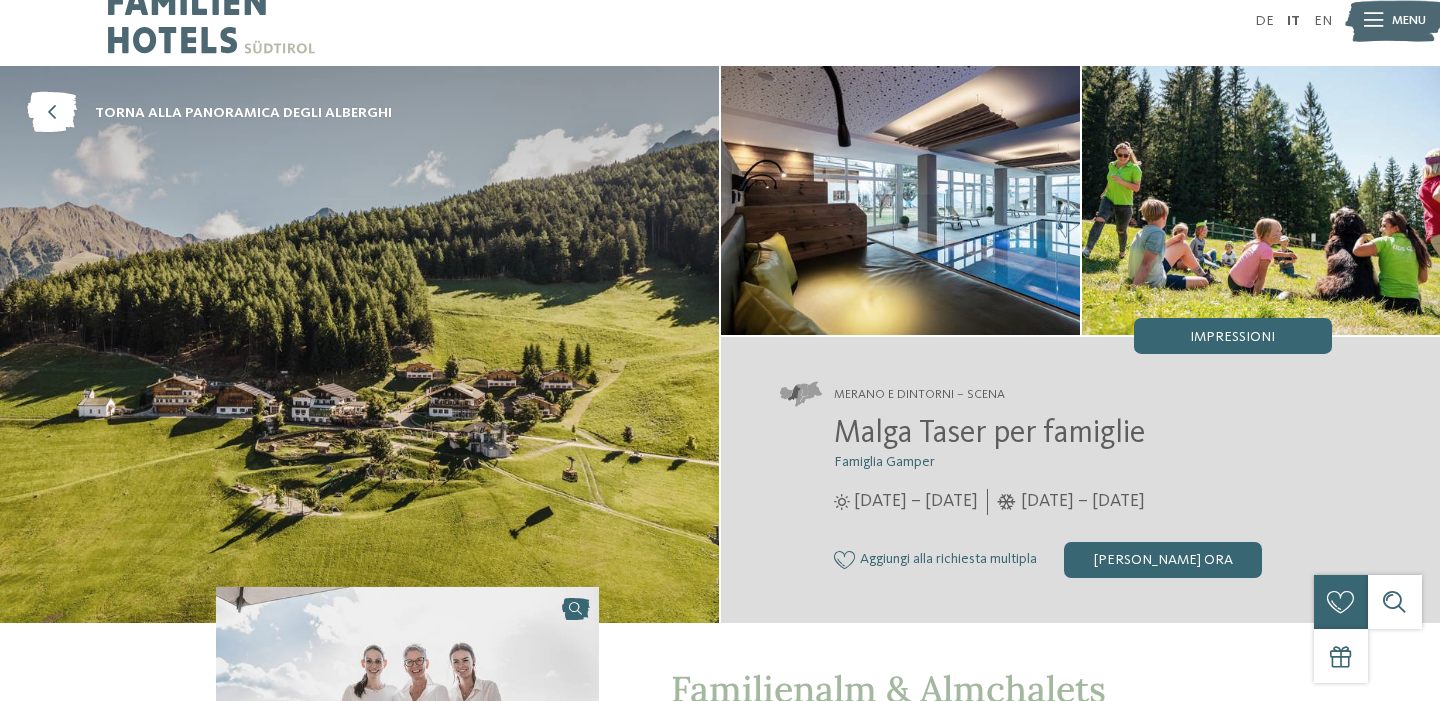 scroll, scrollTop: 0, scrollLeft: 0, axis: both 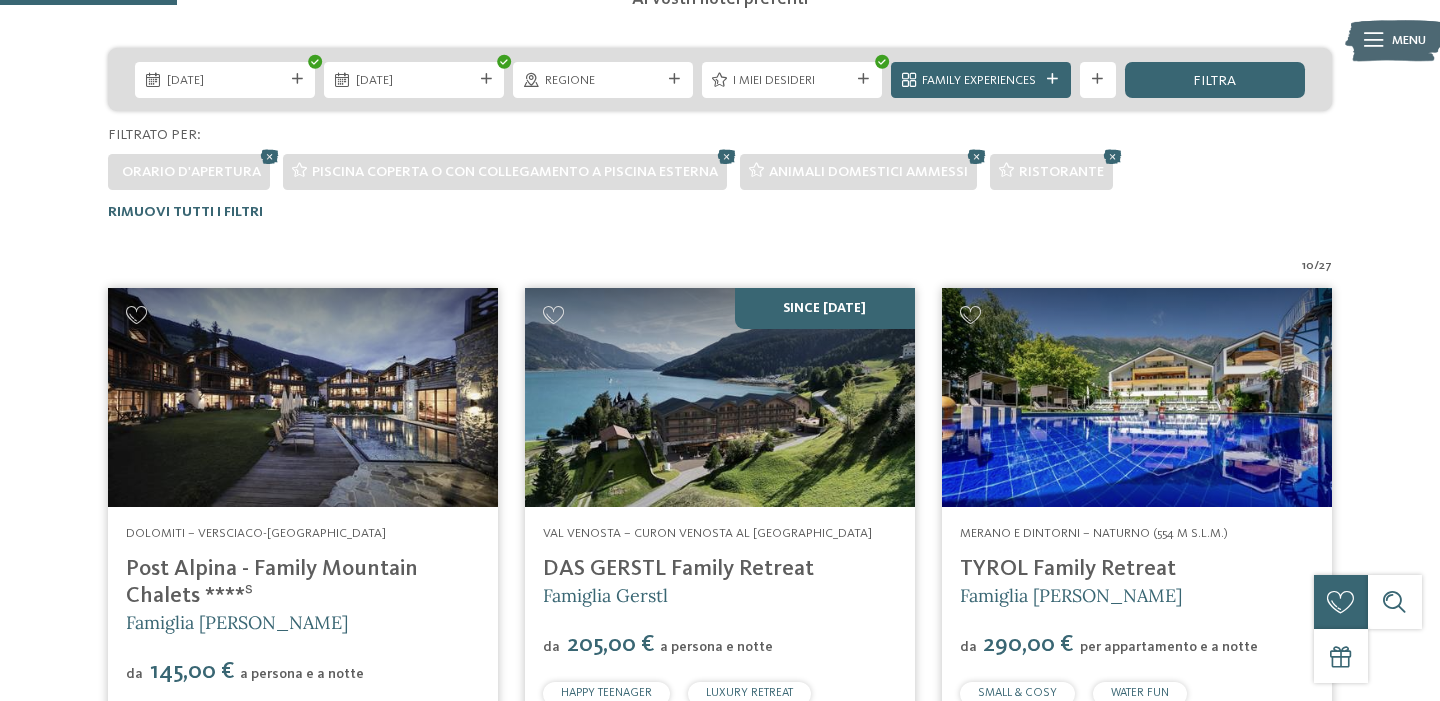 click at bounding box center [303, 397] 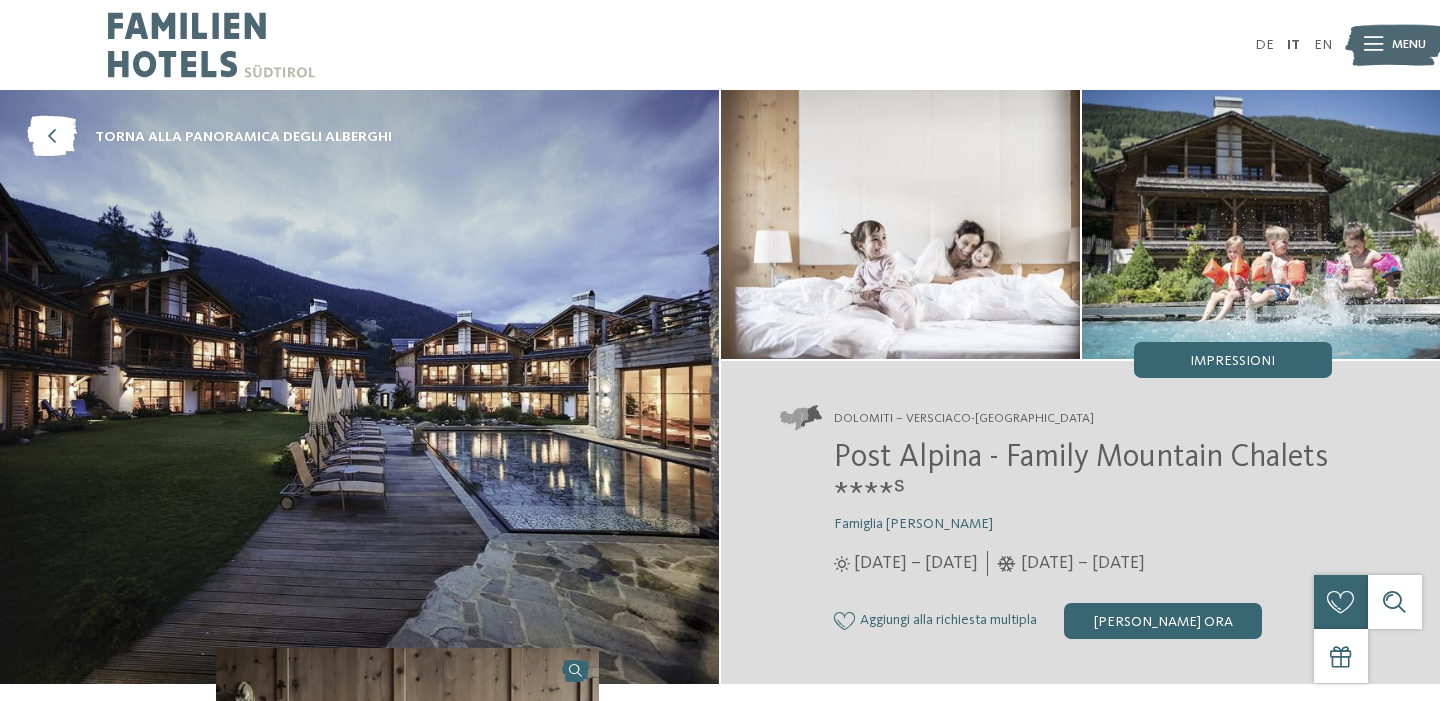 scroll, scrollTop: 19, scrollLeft: 0, axis: vertical 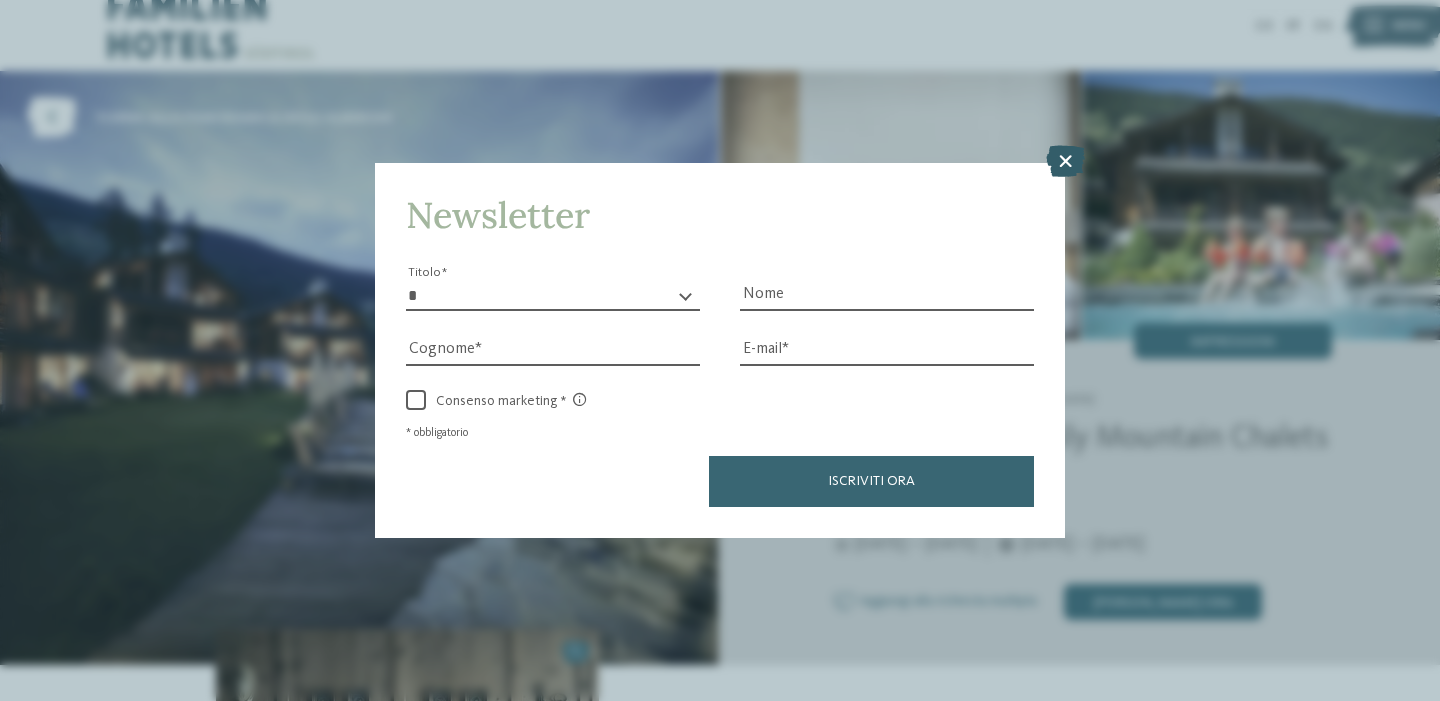 click at bounding box center (1065, 161) 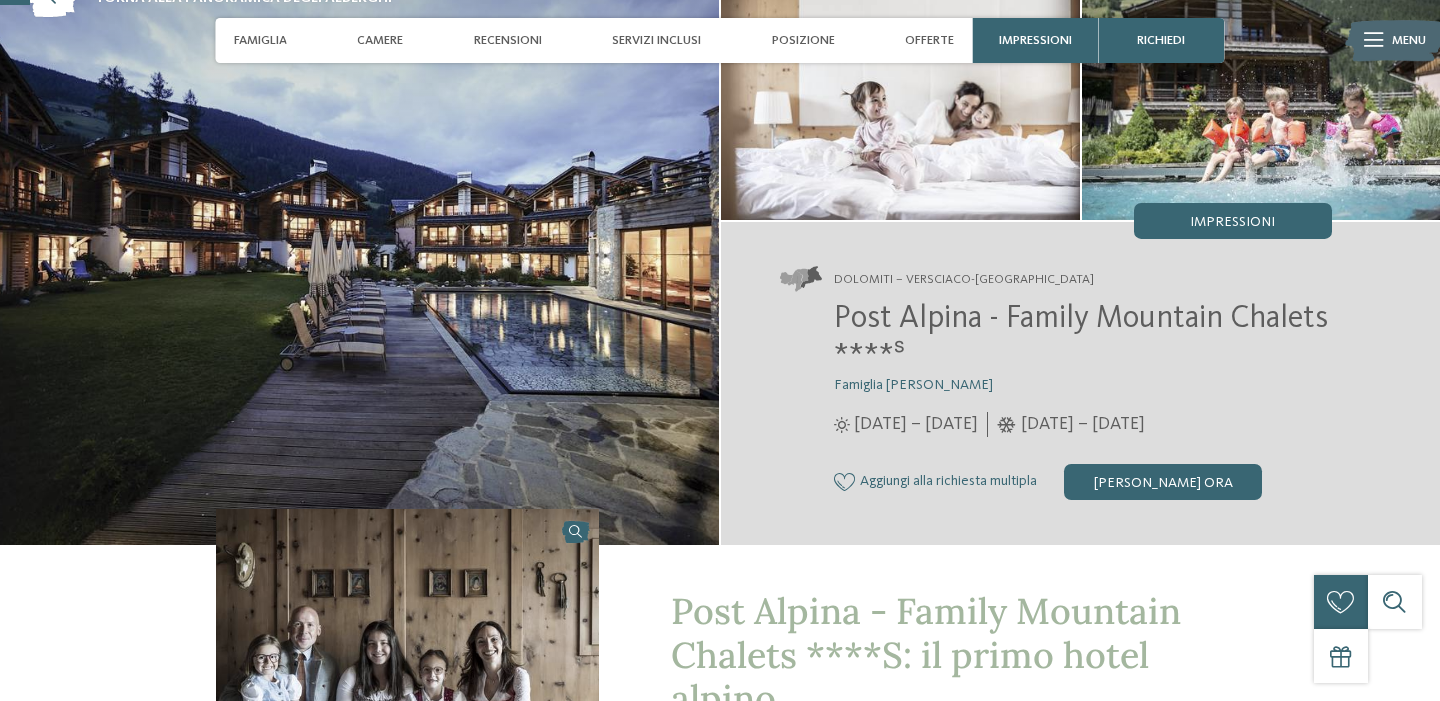 scroll, scrollTop: 134, scrollLeft: 0, axis: vertical 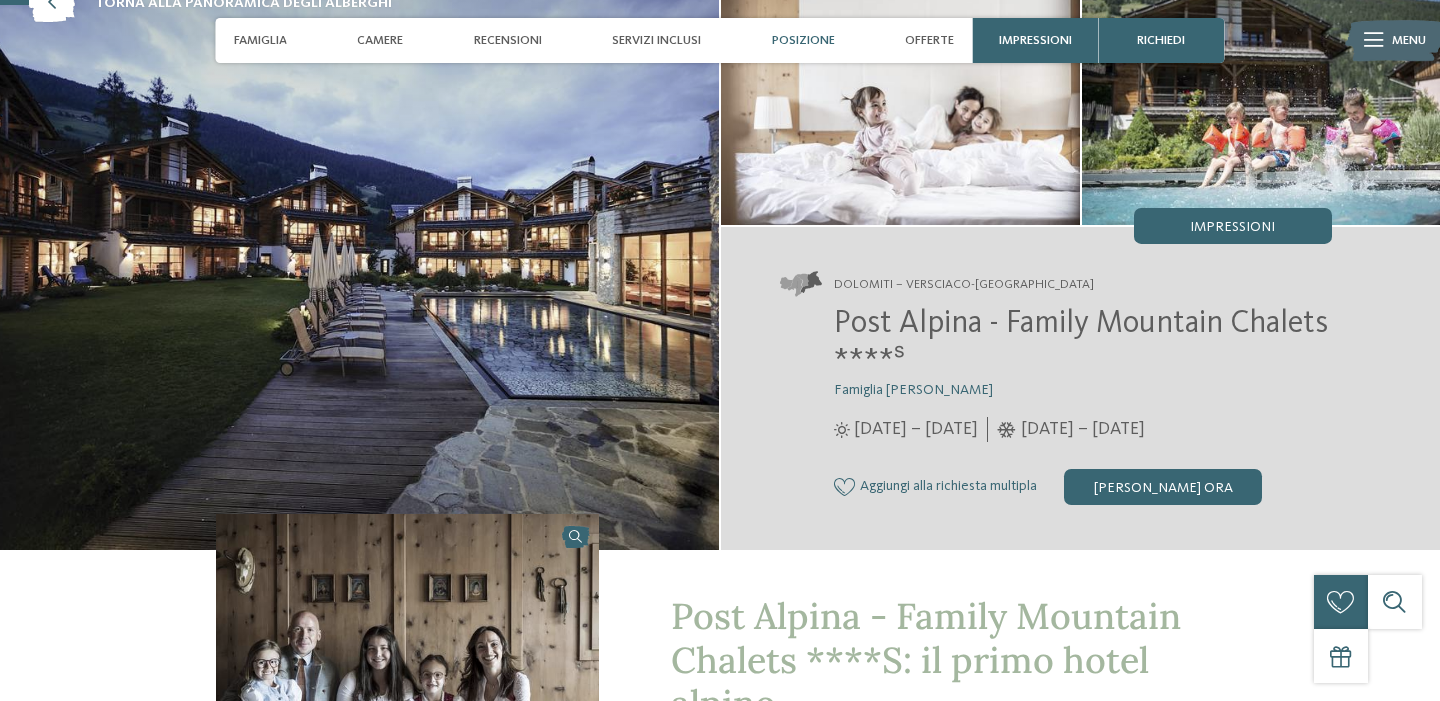 click on "Posizione" at bounding box center (803, 40) 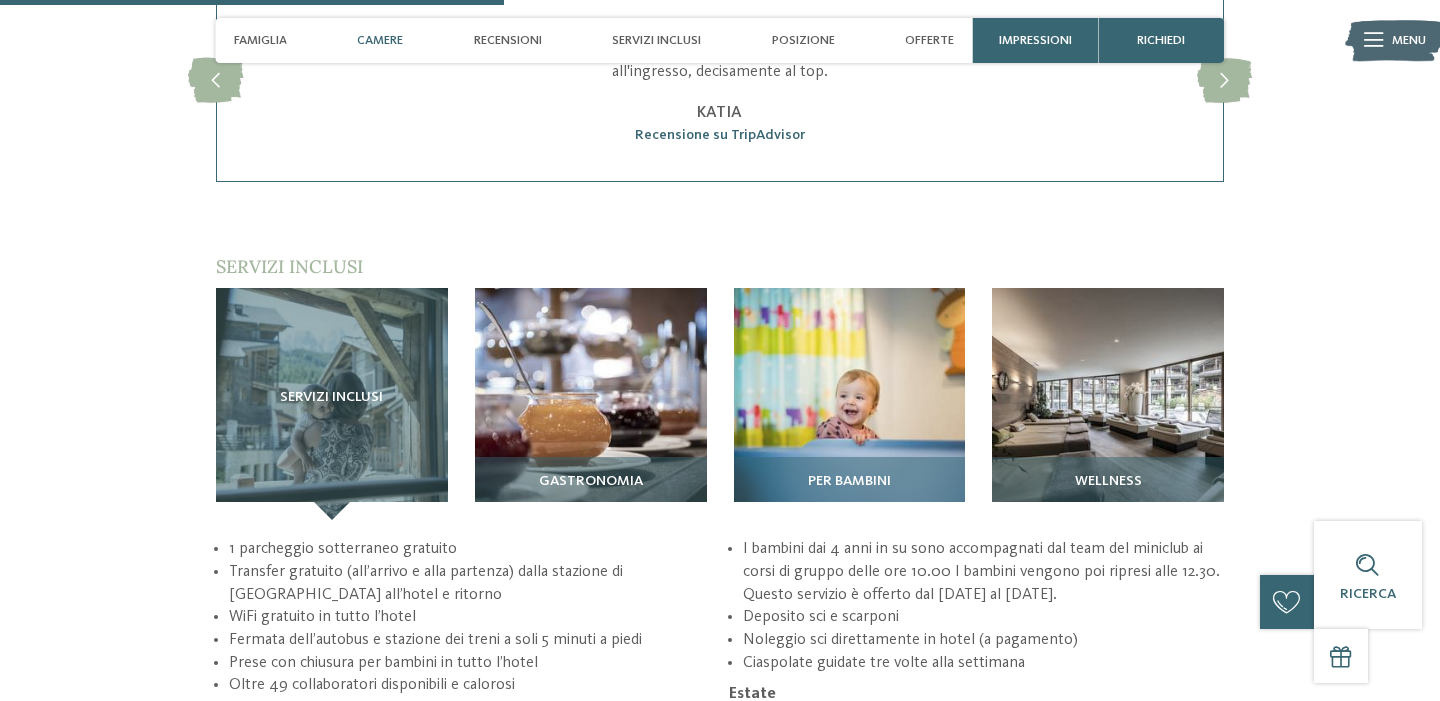 scroll, scrollTop: 2318, scrollLeft: 0, axis: vertical 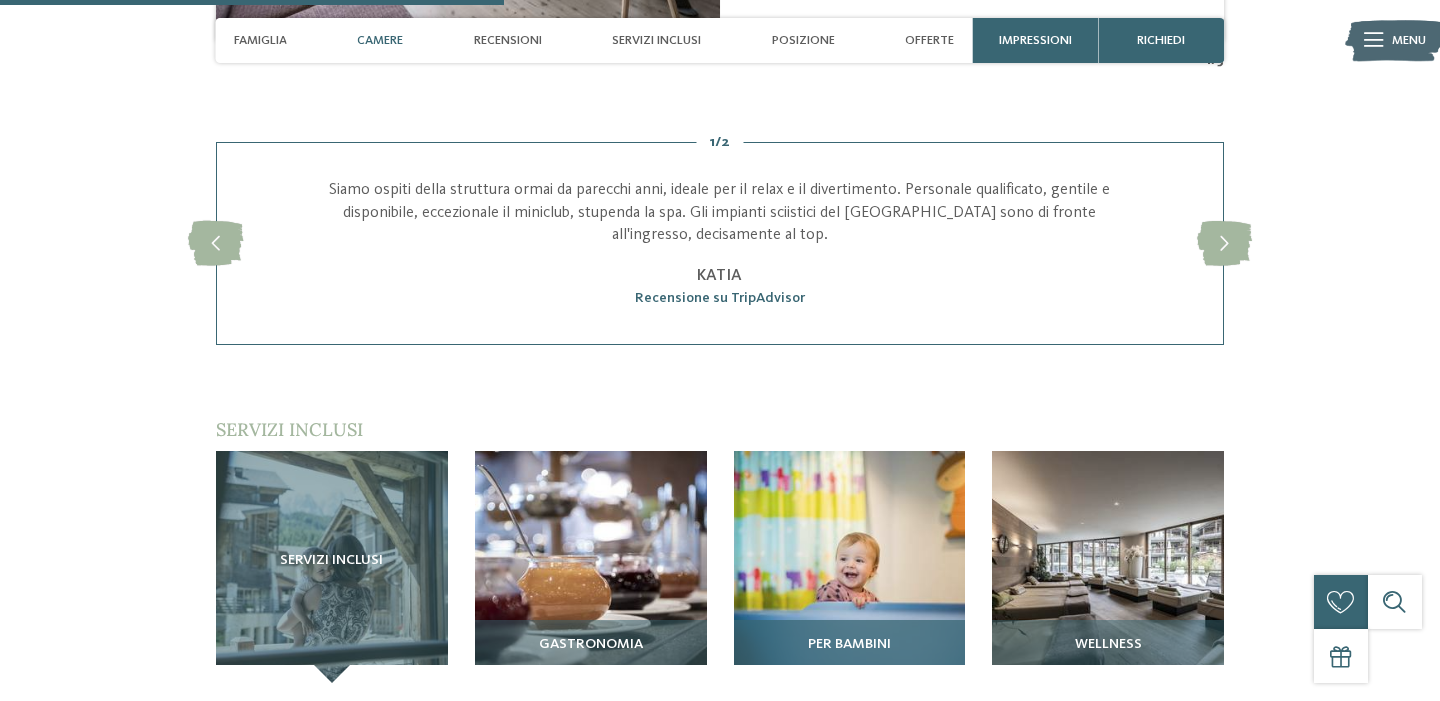 click at bounding box center [850, 567] 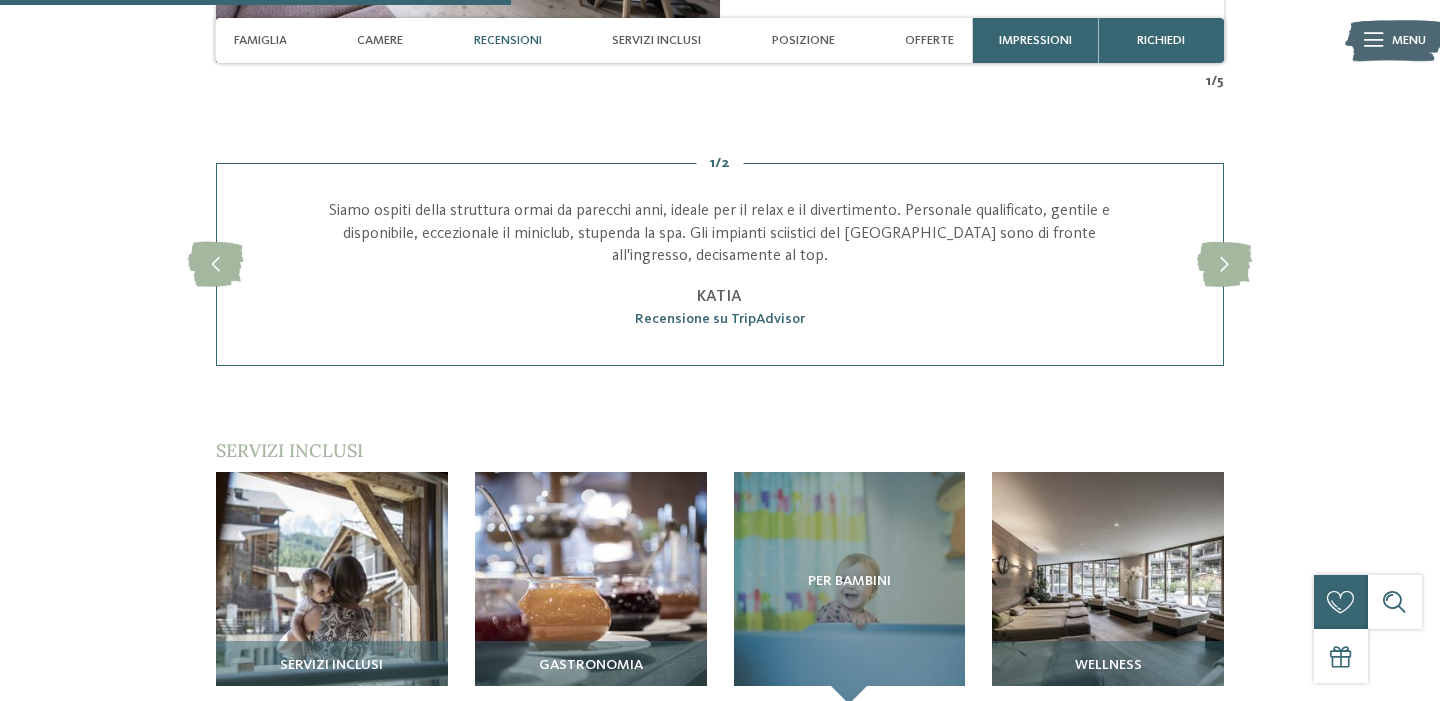 scroll, scrollTop: 2303, scrollLeft: 0, axis: vertical 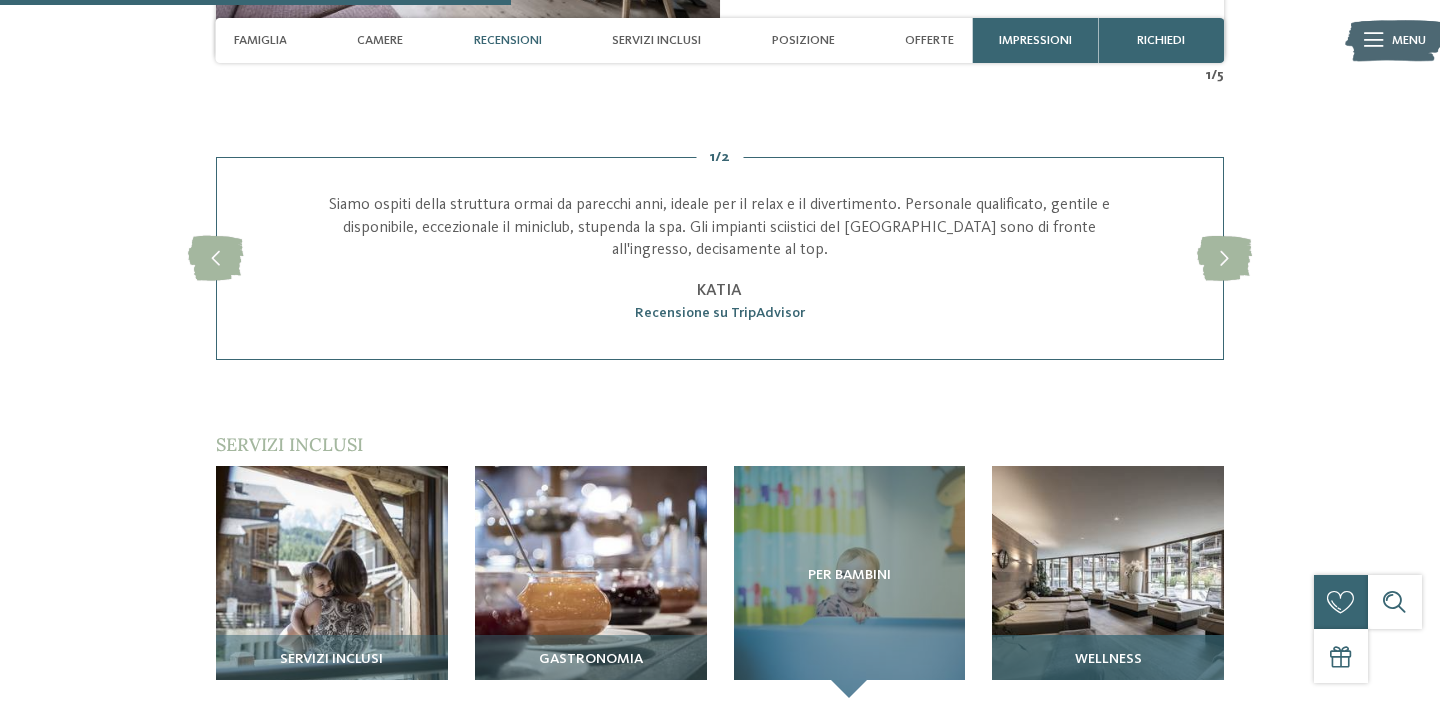 click at bounding box center [1108, 582] 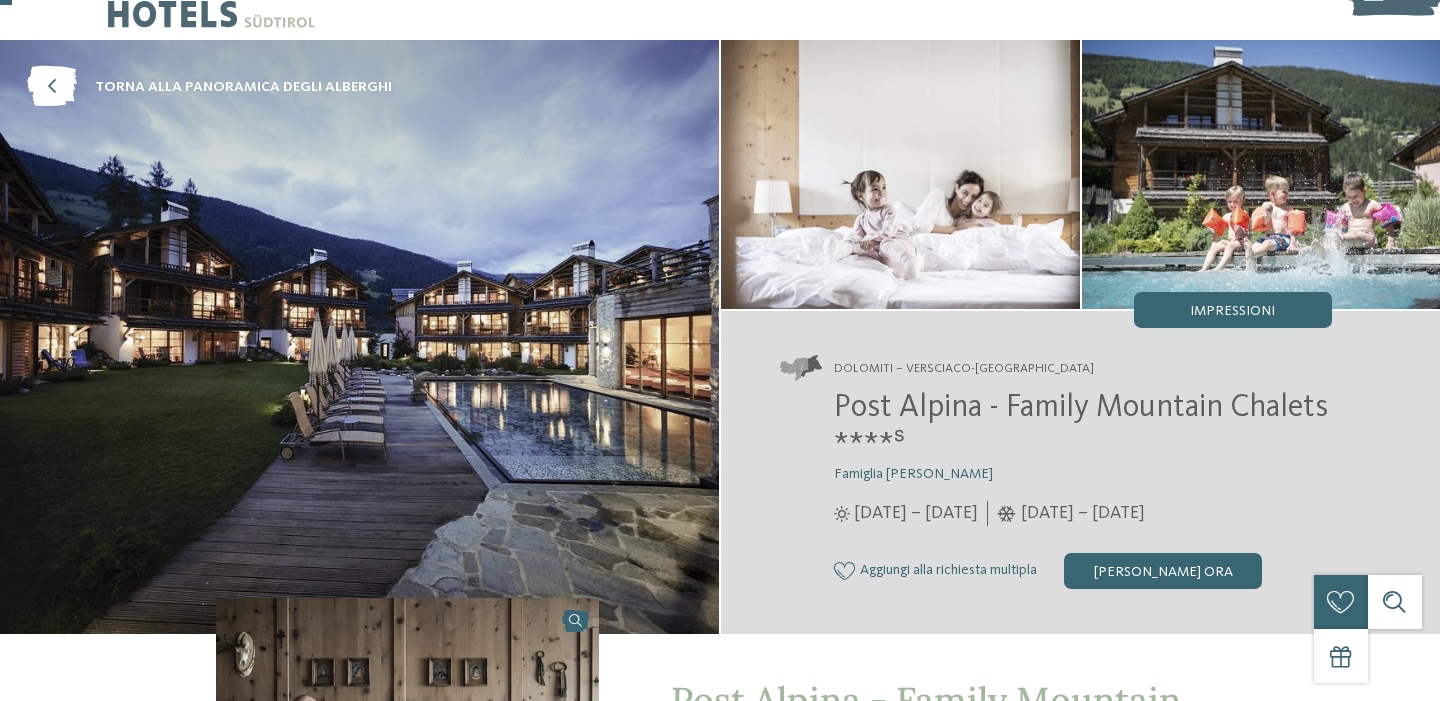 scroll, scrollTop: 0, scrollLeft: 0, axis: both 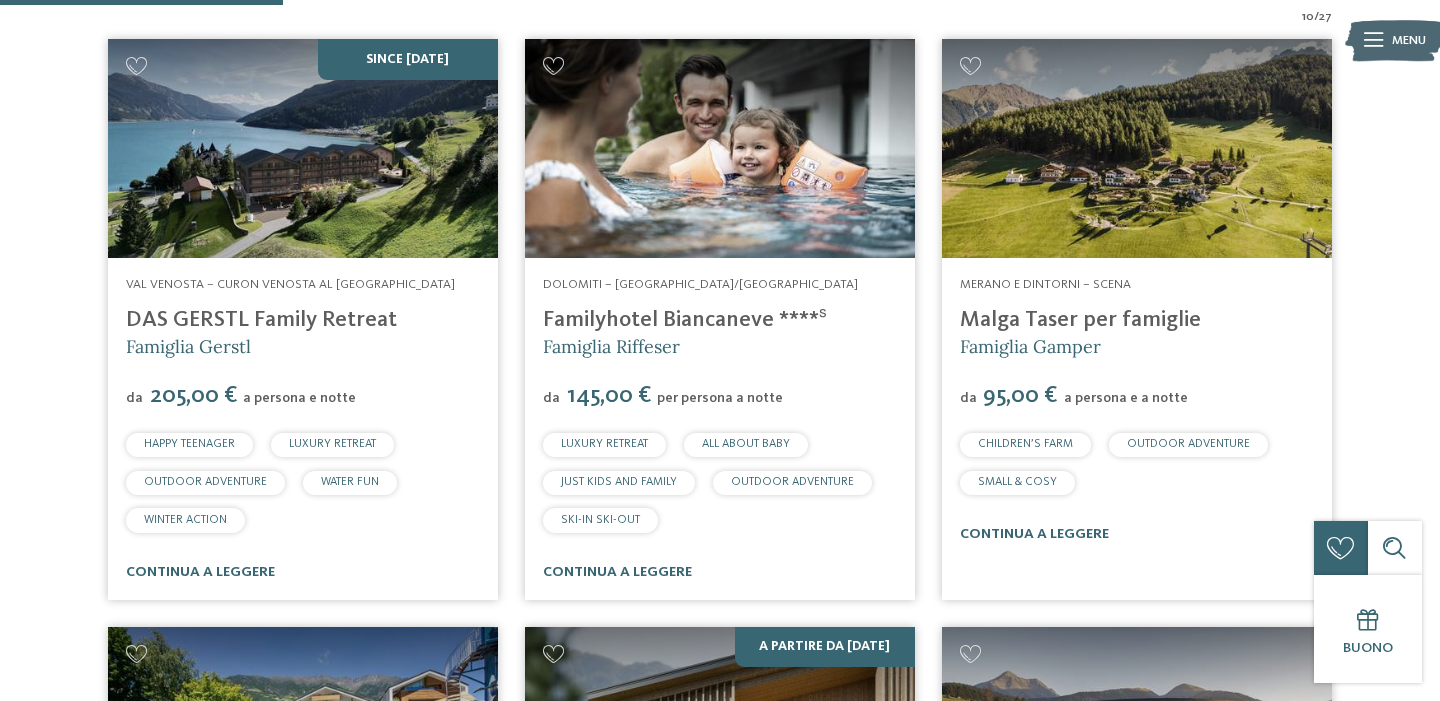 click at bounding box center (720, 148) 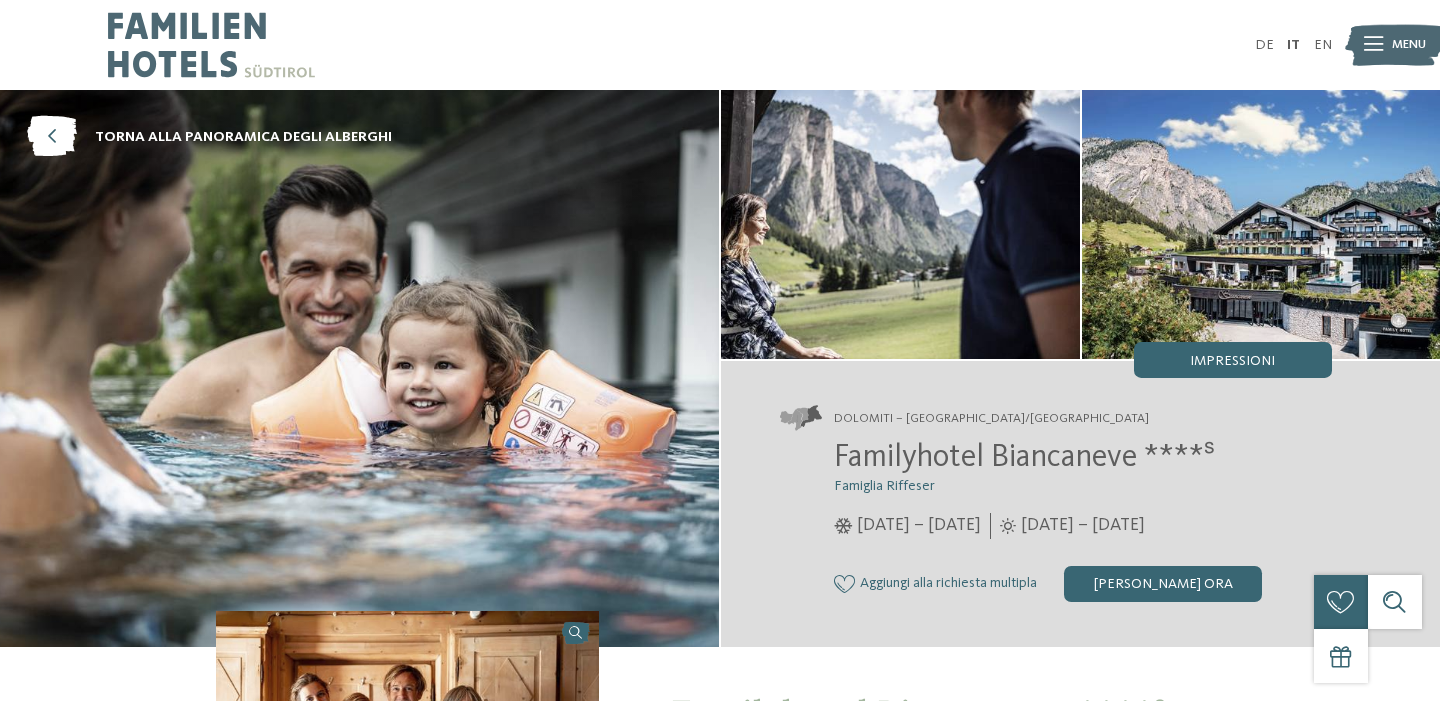 scroll, scrollTop: 0, scrollLeft: 0, axis: both 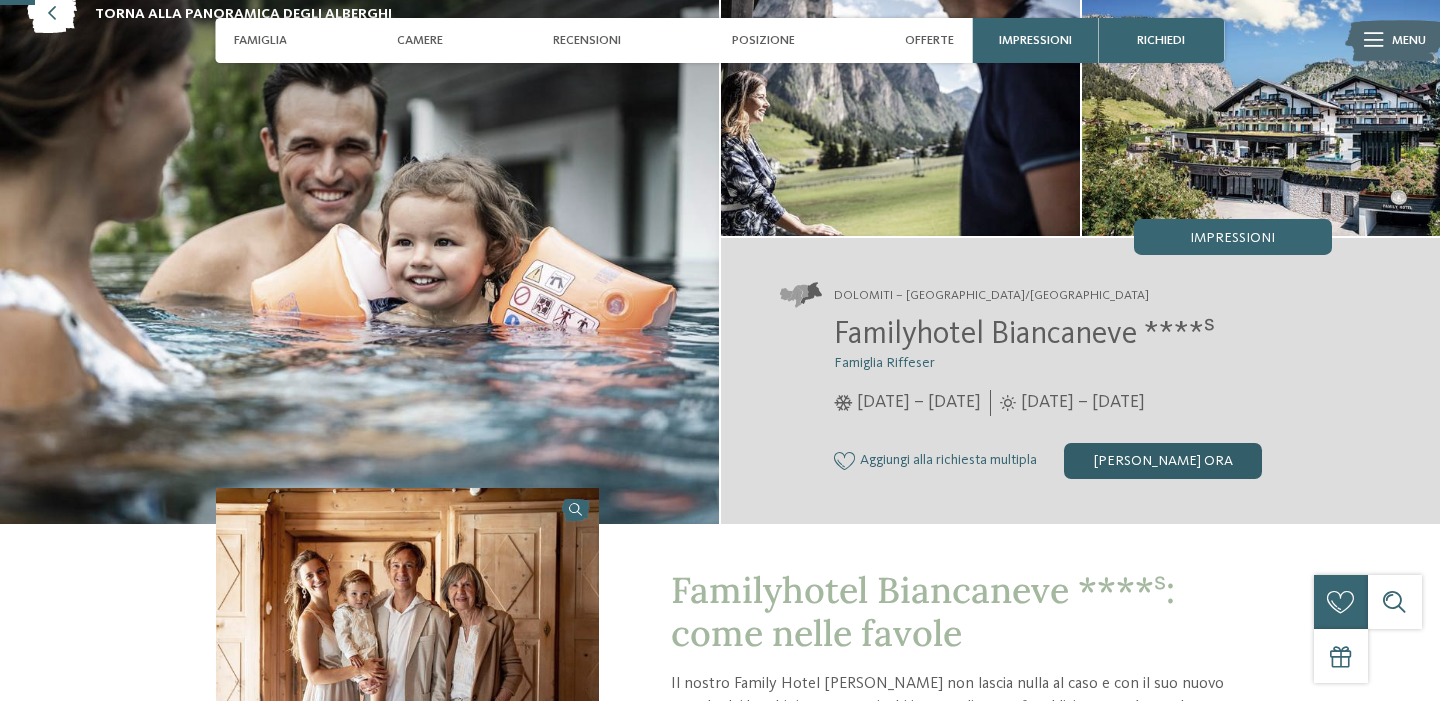 click on "[PERSON_NAME] ora" at bounding box center [1163, 461] 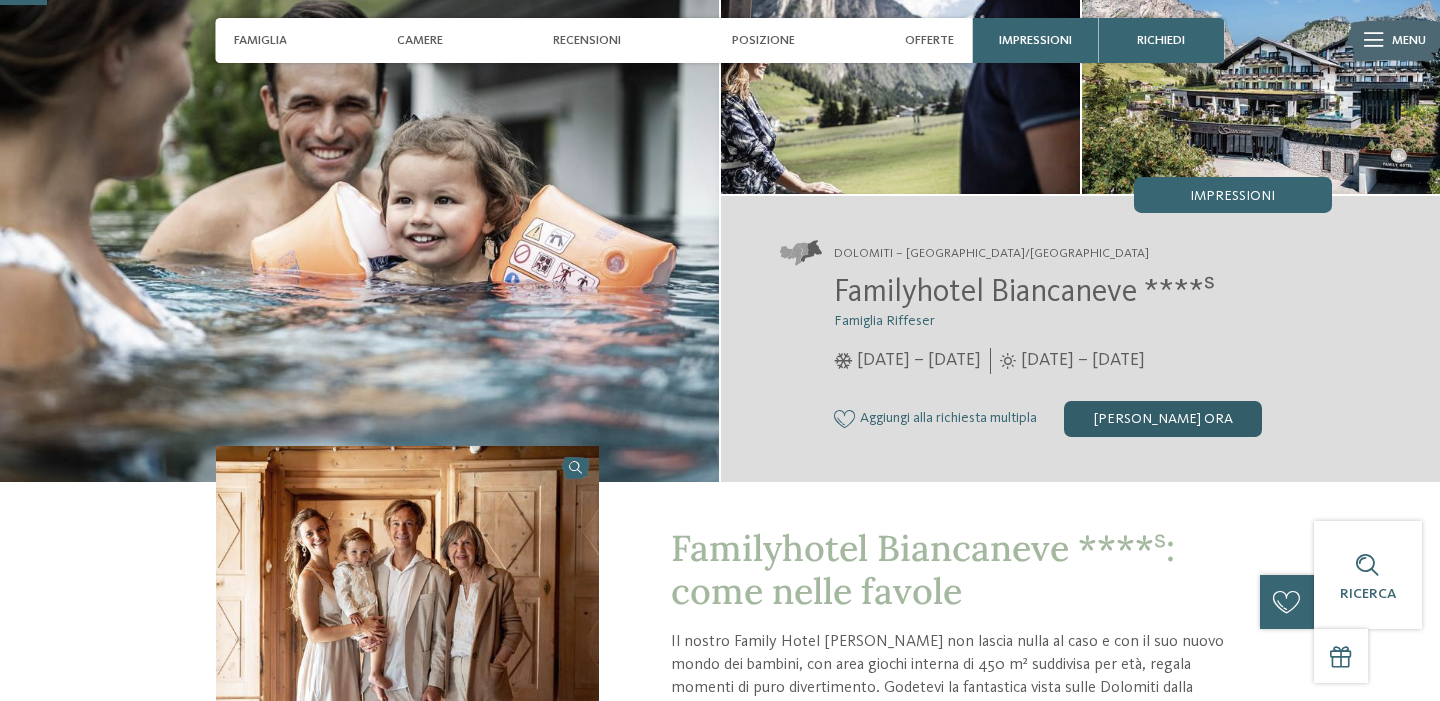 scroll, scrollTop: 0, scrollLeft: 0, axis: both 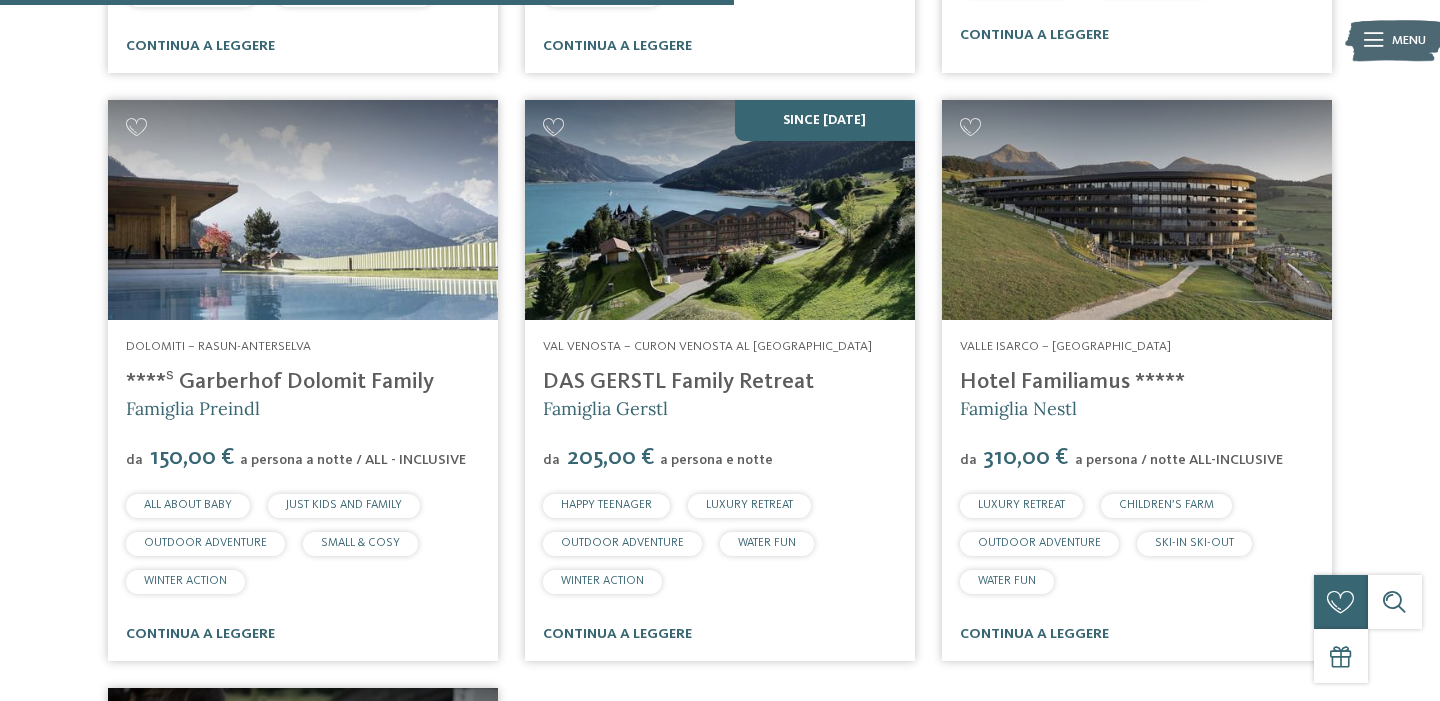click at bounding box center [1137, 209] 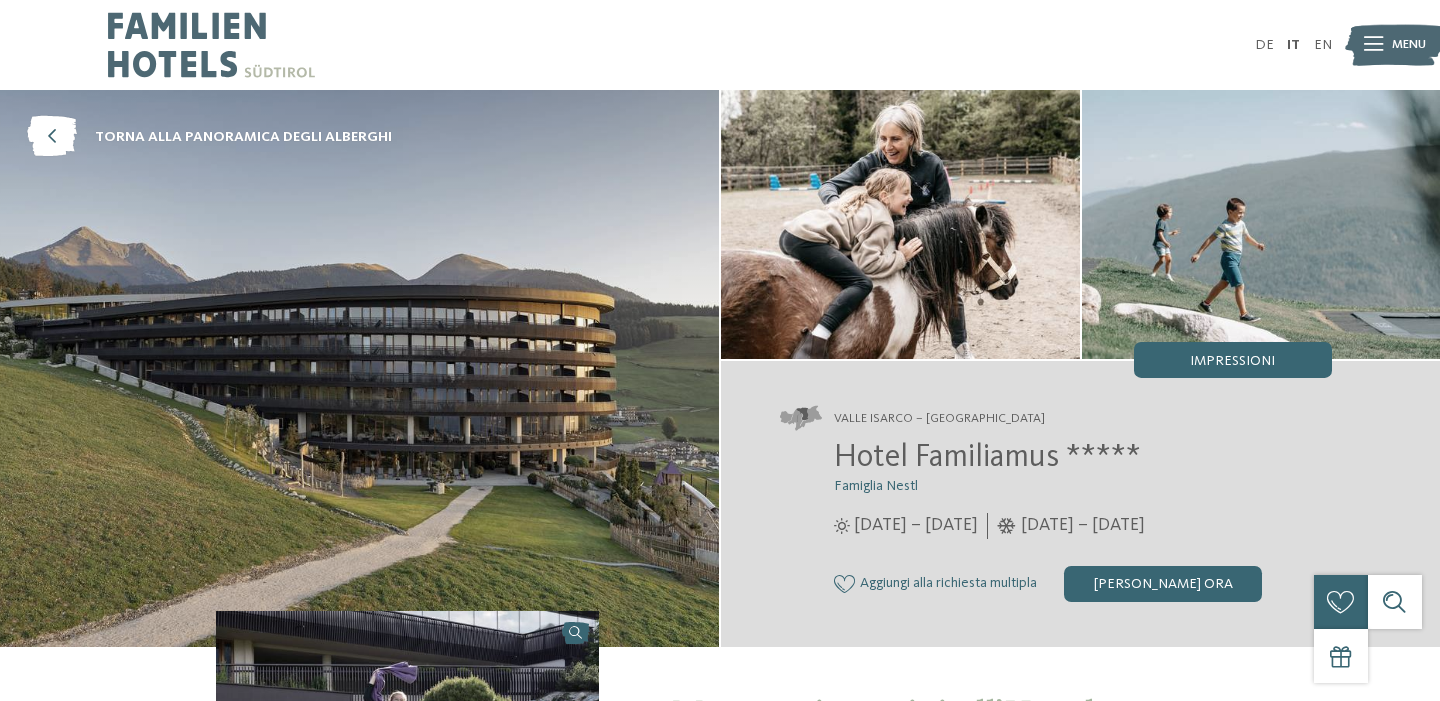 scroll, scrollTop: 0, scrollLeft: 0, axis: both 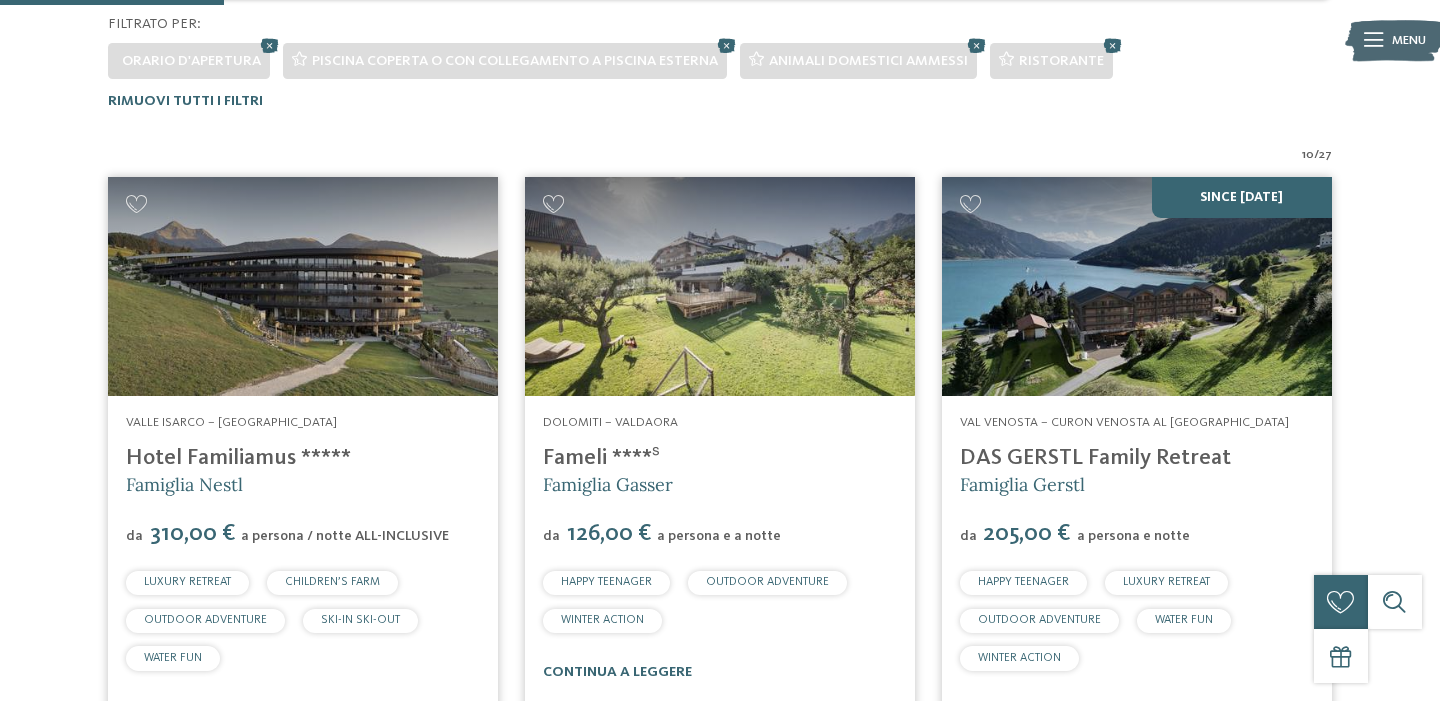 drag, startPoint x: 957, startPoint y: 456, endPoint x: 1227, endPoint y: 456, distance: 270 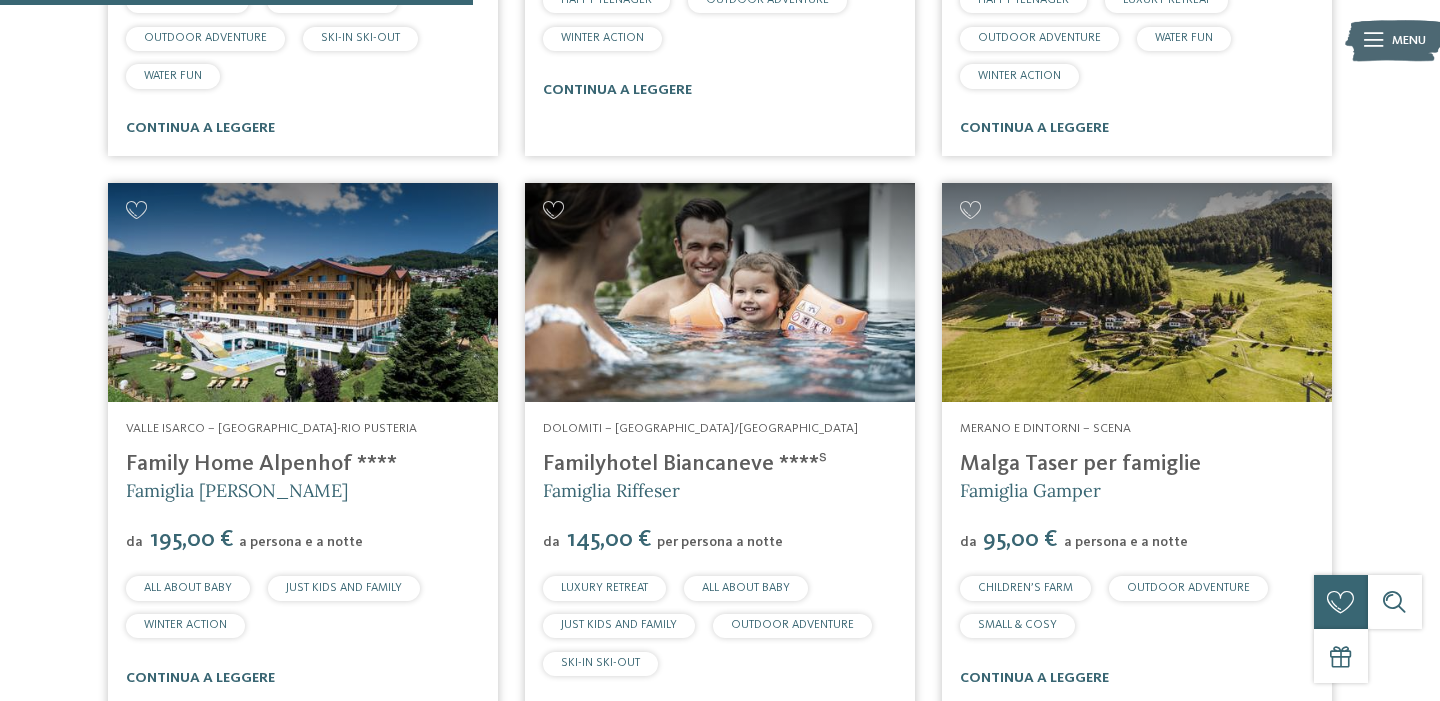 scroll, scrollTop: 1107, scrollLeft: 0, axis: vertical 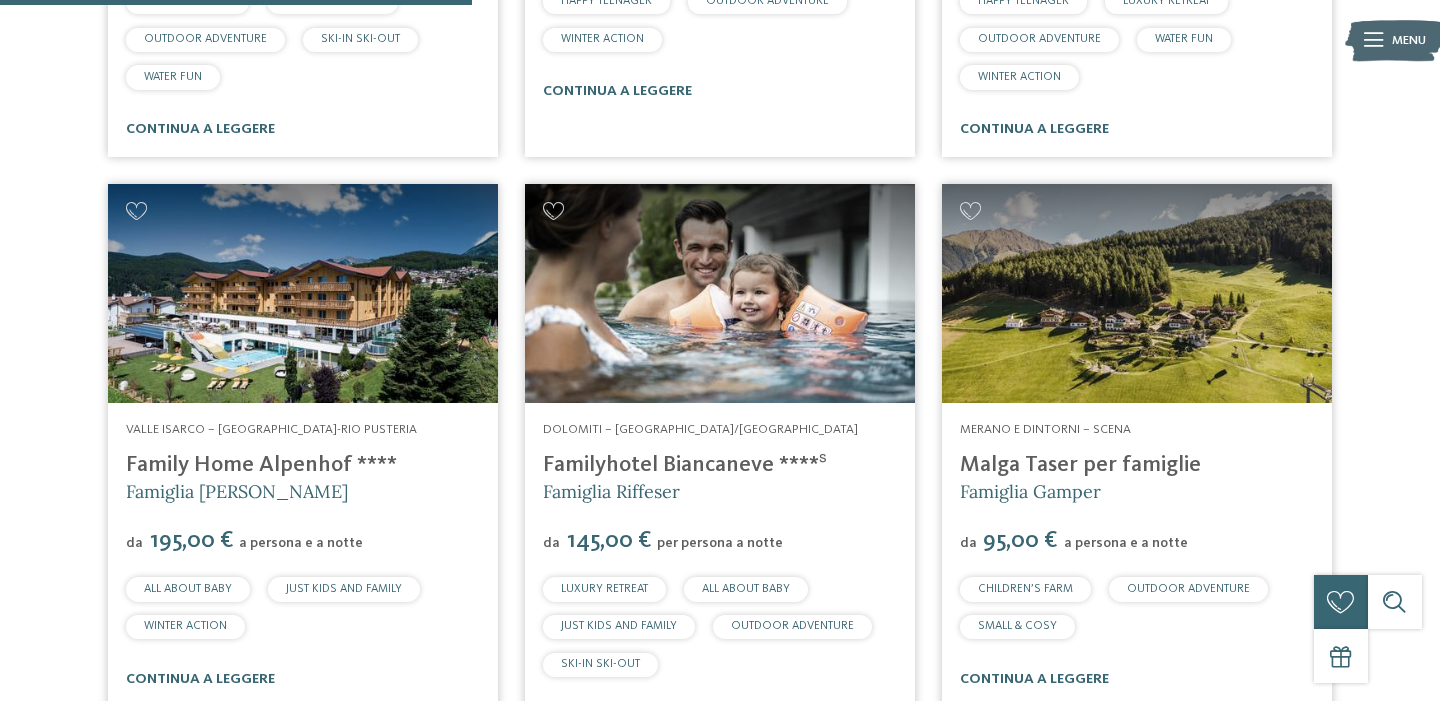drag, startPoint x: 957, startPoint y: 455, endPoint x: 1200, endPoint y: 470, distance: 243.46252 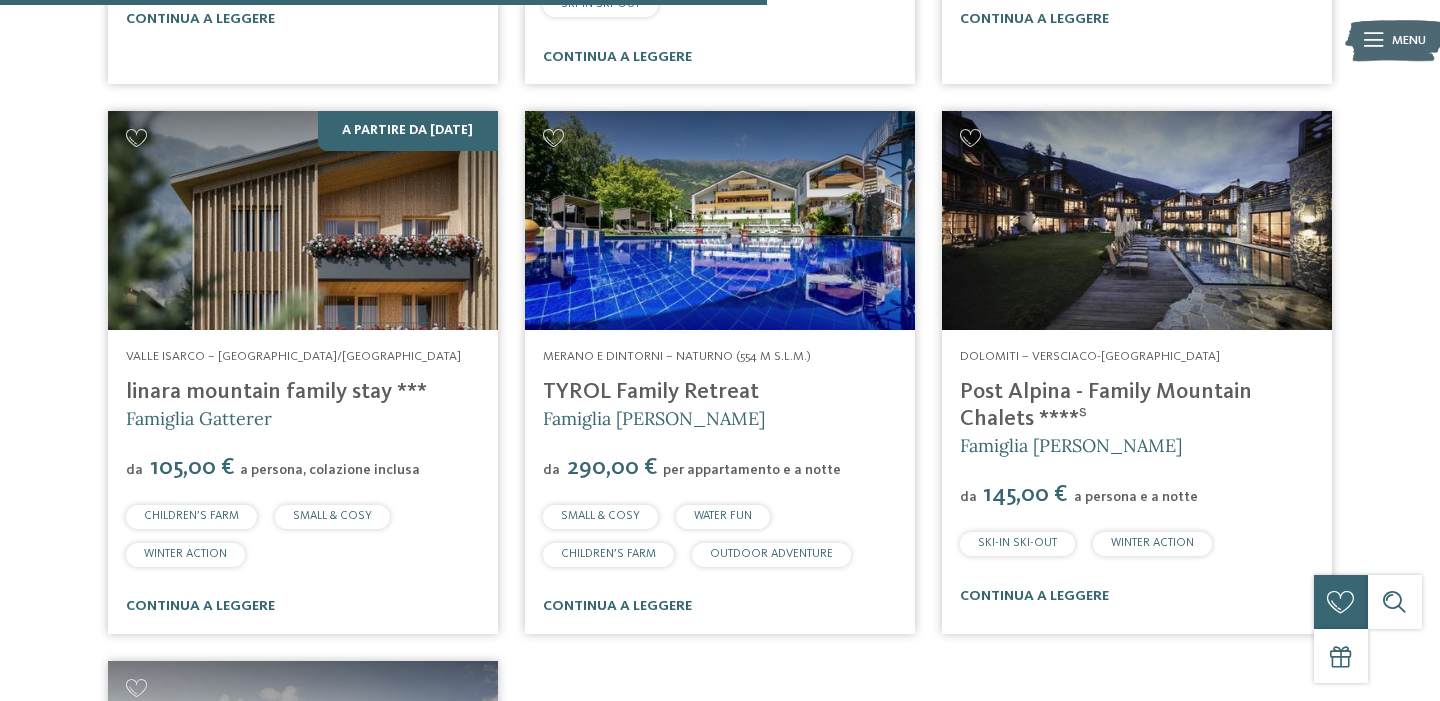 scroll, scrollTop: 1809, scrollLeft: 0, axis: vertical 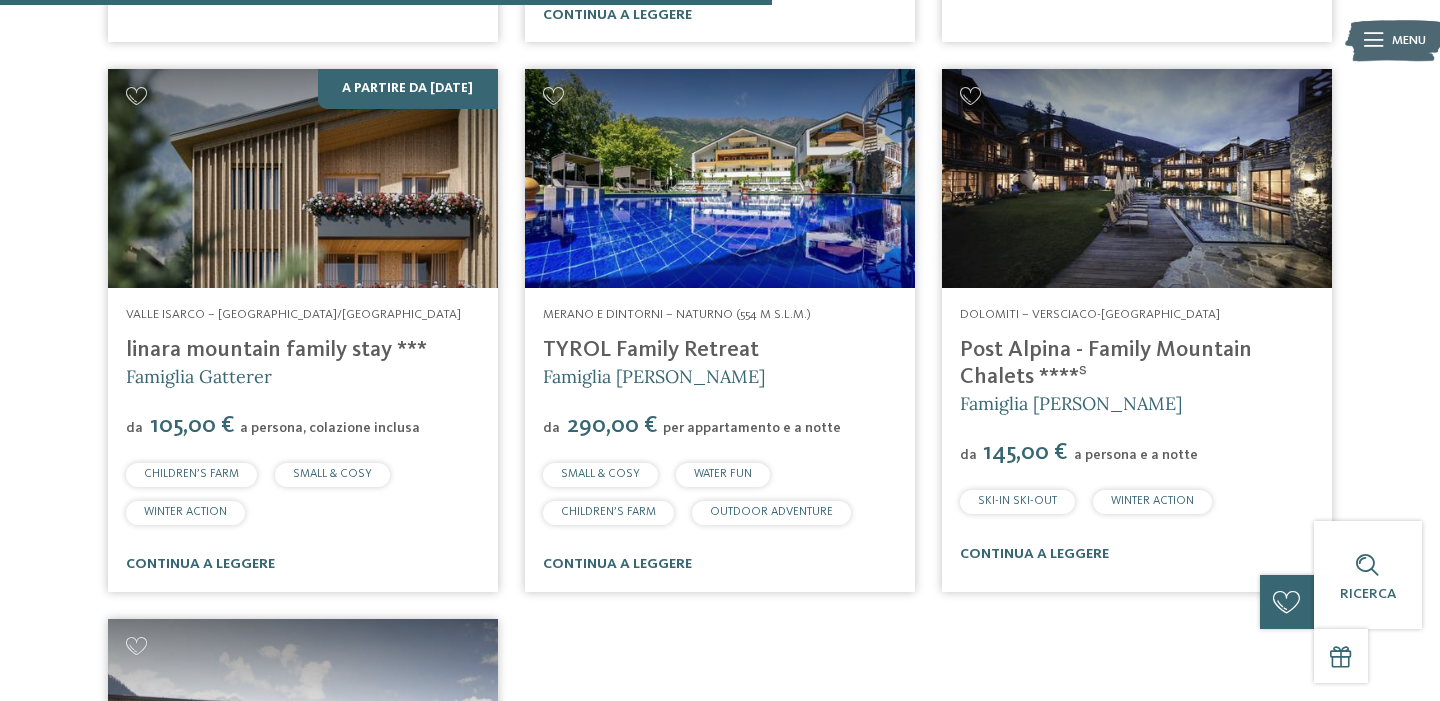 drag, startPoint x: 958, startPoint y: 345, endPoint x: 1033, endPoint y: 376, distance: 81.154175 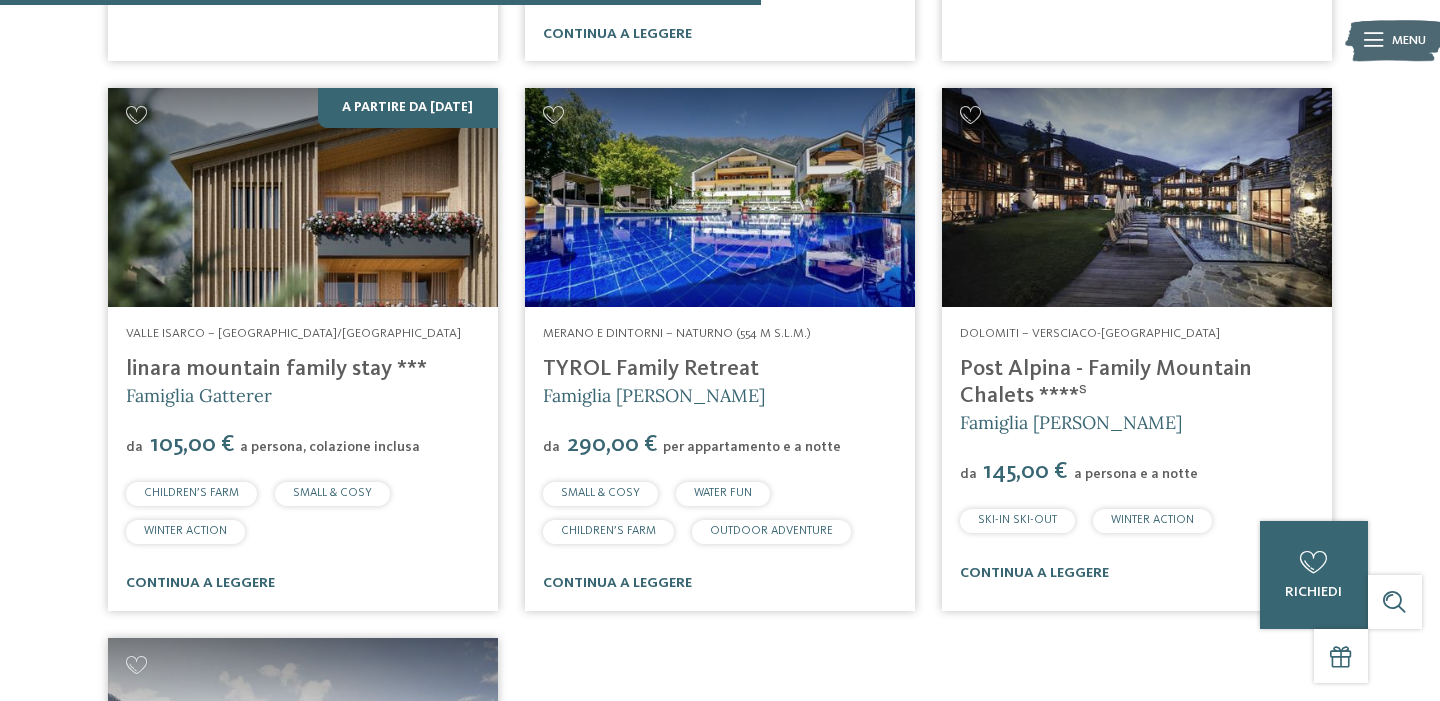 scroll, scrollTop: 1784, scrollLeft: 0, axis: vertical 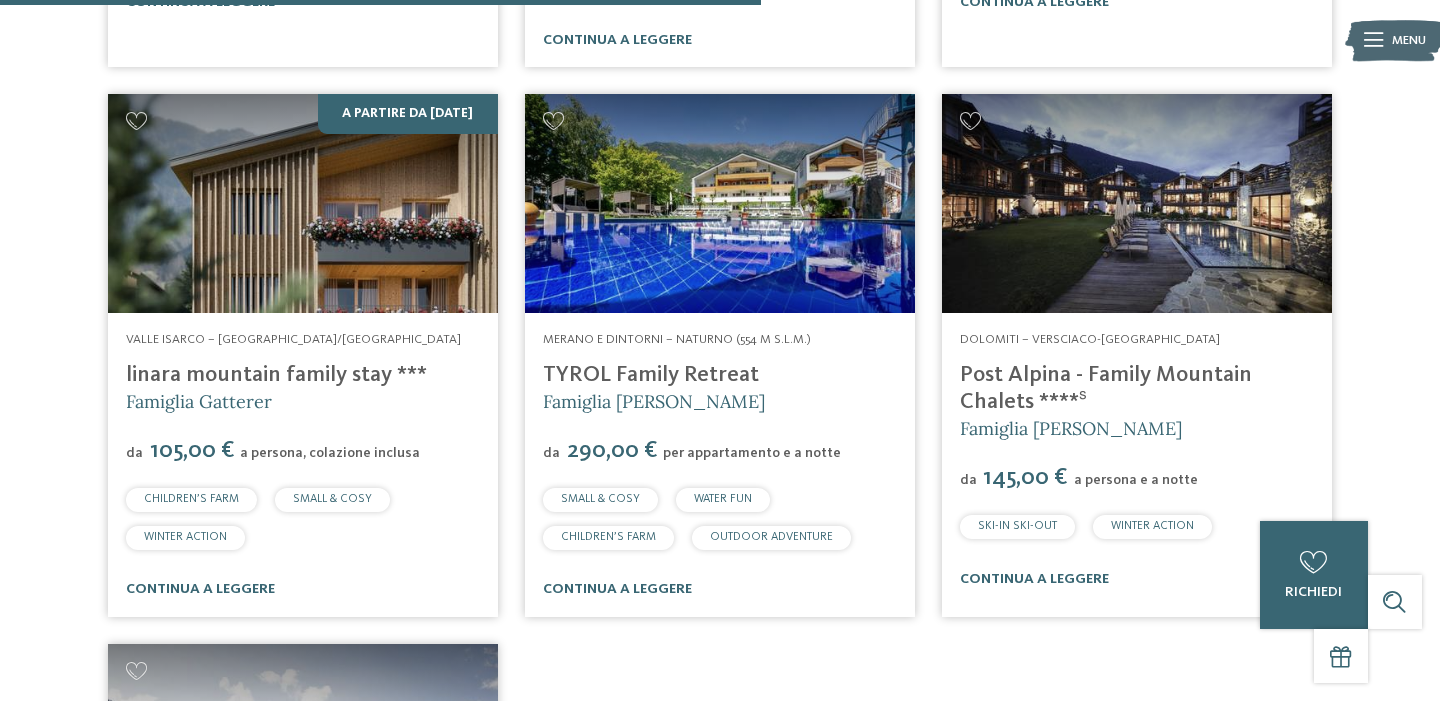 click at bounding box center (303, 203) 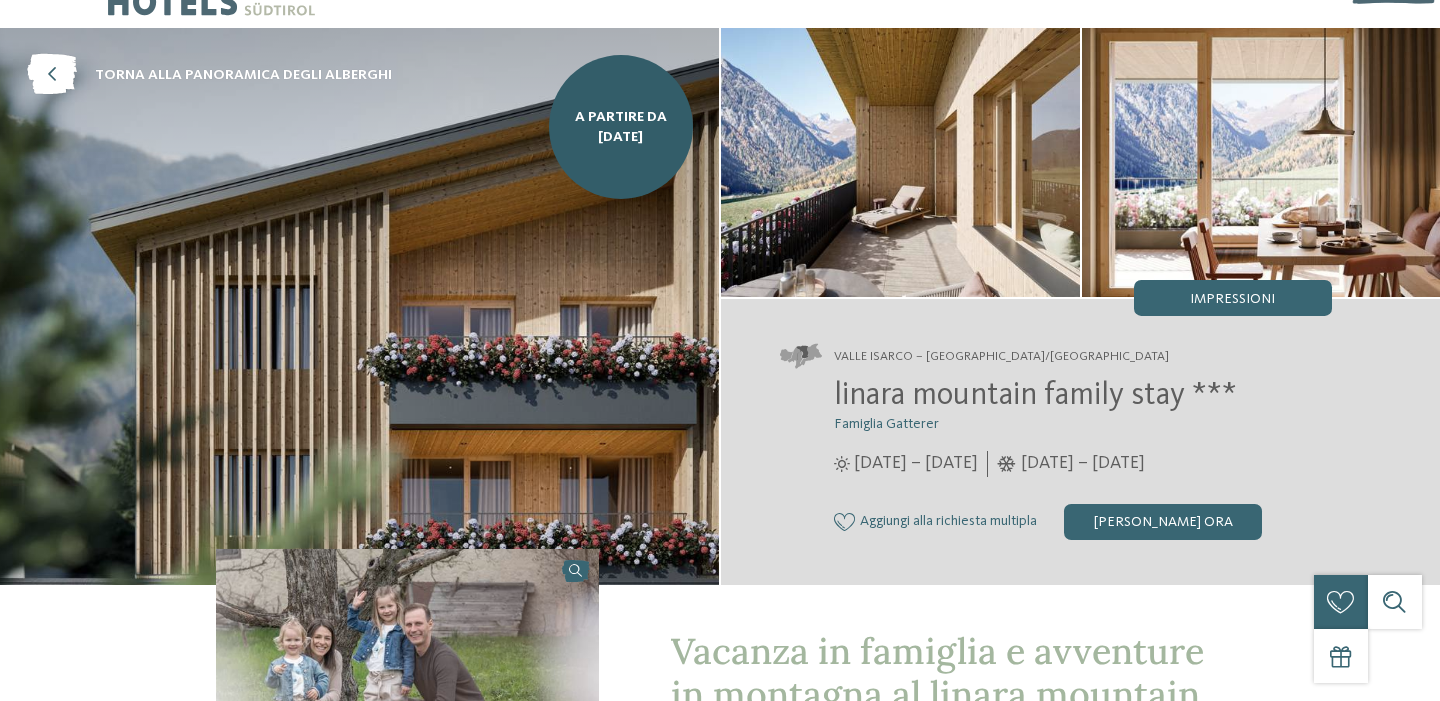 scroll, scrollTop: 0, scrollLeft: 0, axis: both 